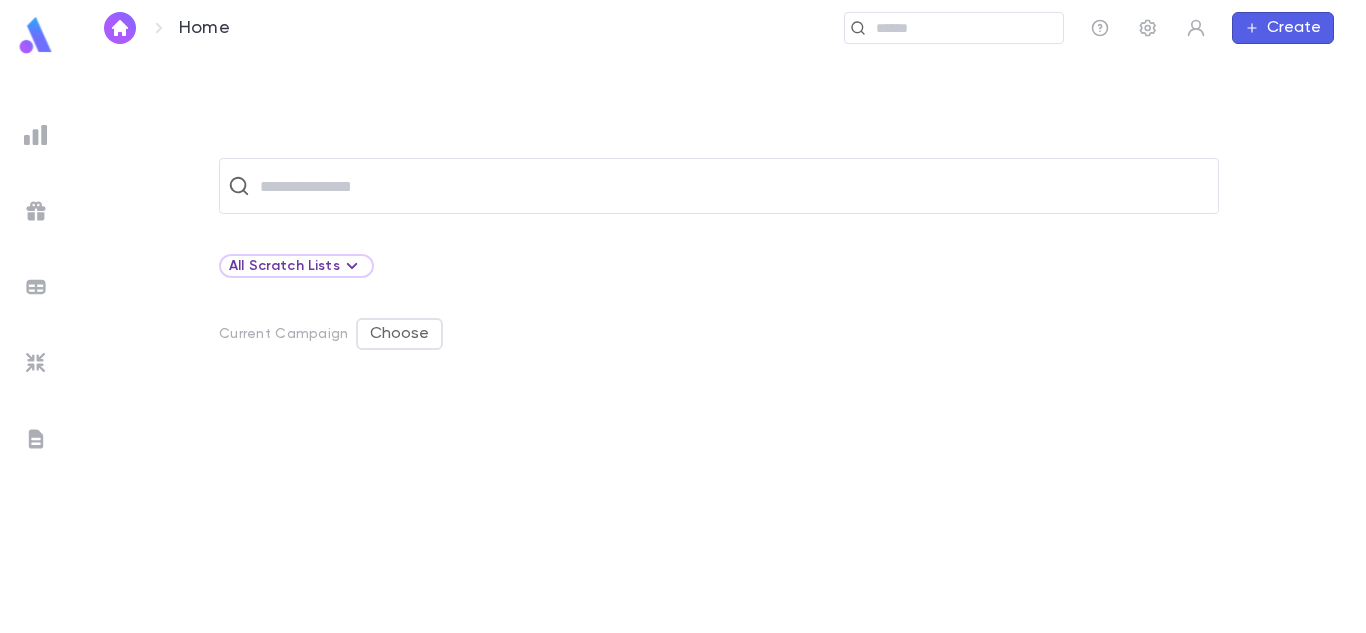 scroll, scrollTop: 0, scrollLeft: 0, axis: both 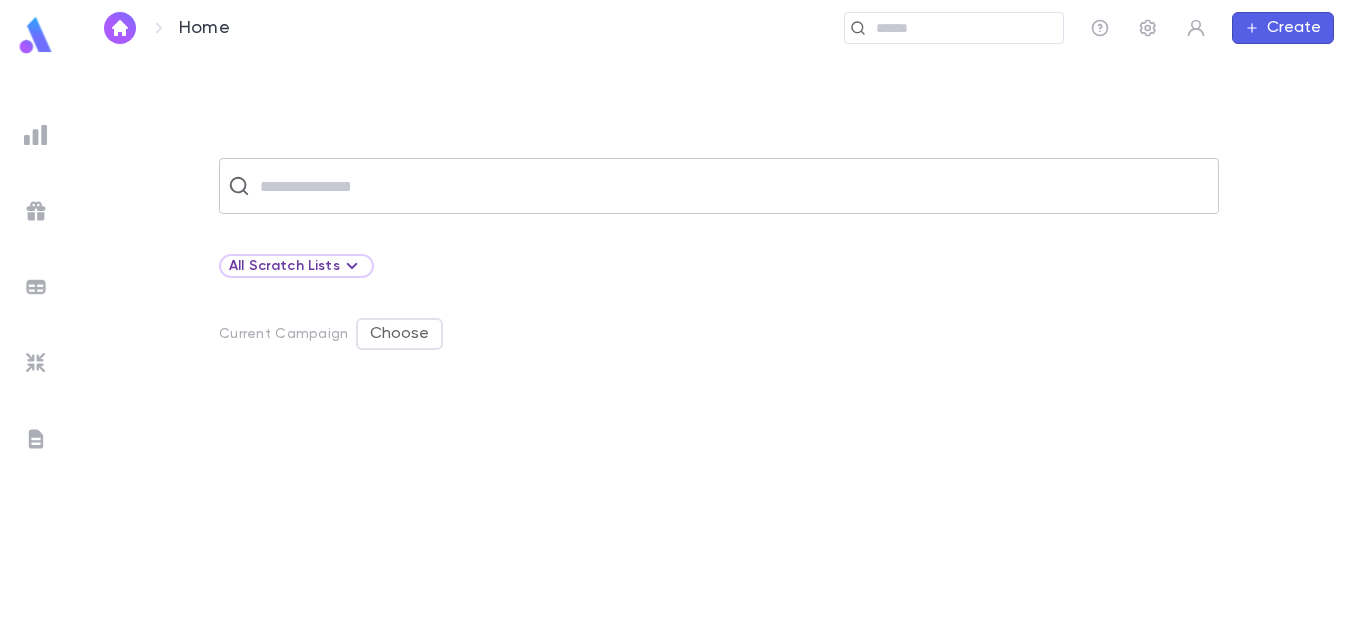 click at bounding box center (732, 186) 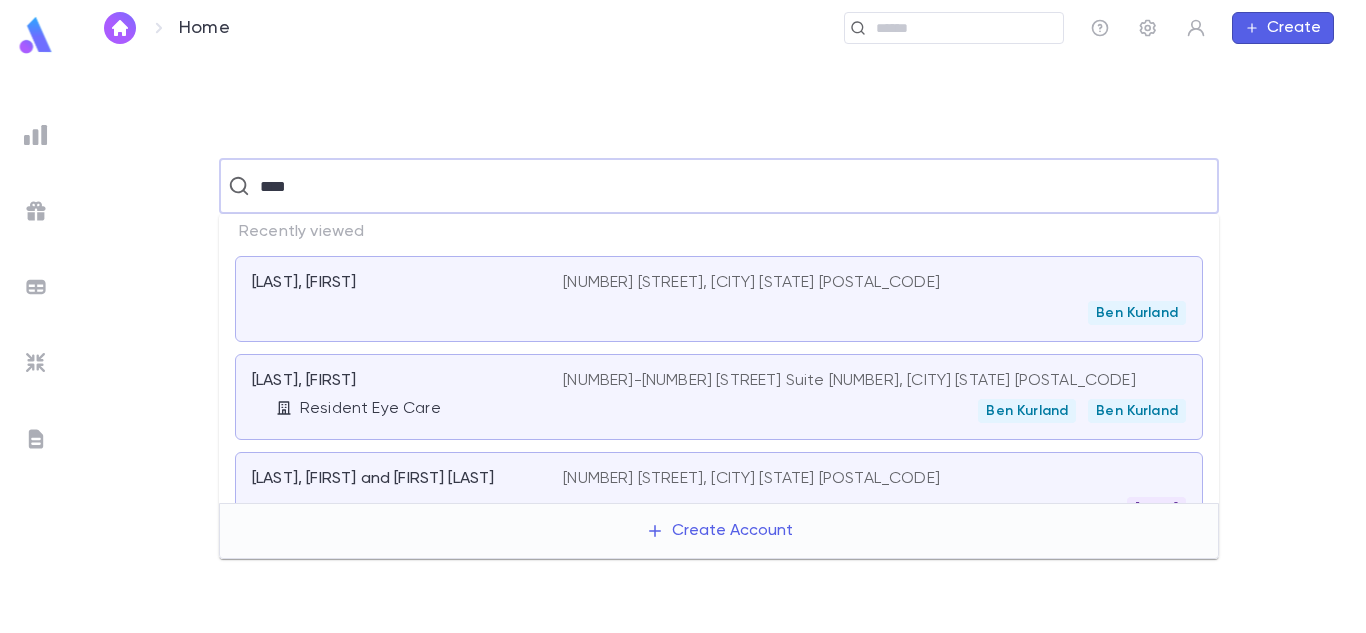 type on "****" 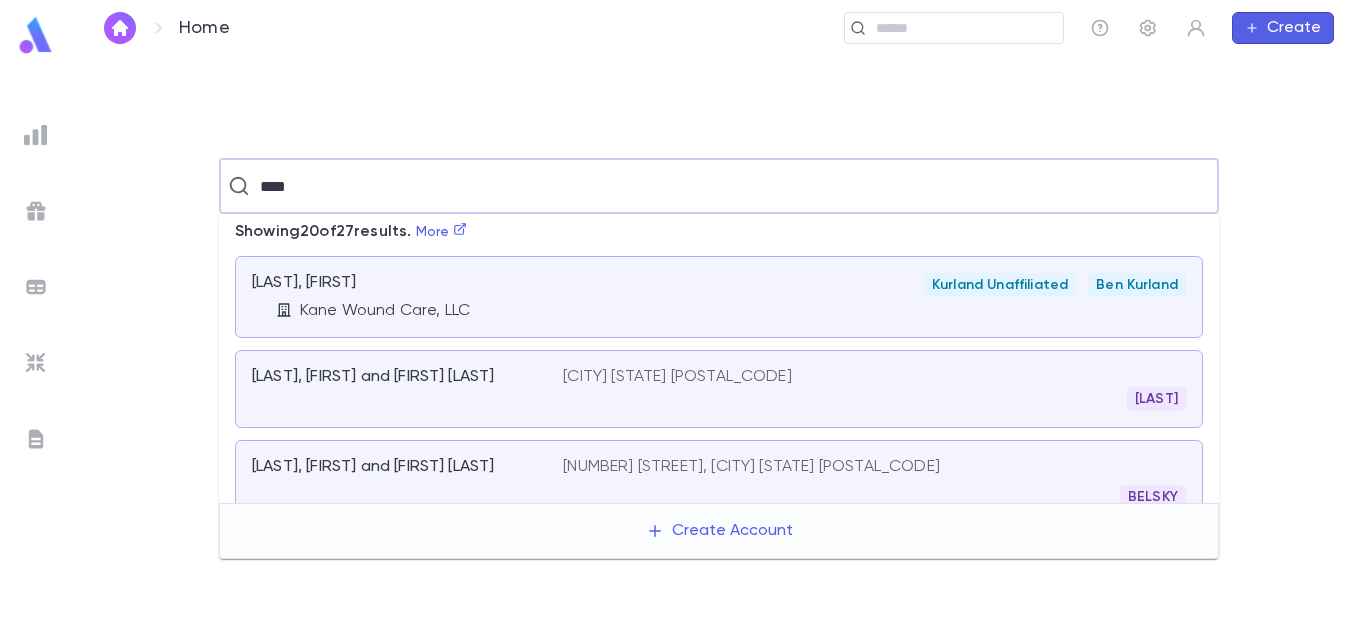 click on "Kane Wound Care, LLC" at bounding box center [419, 311] 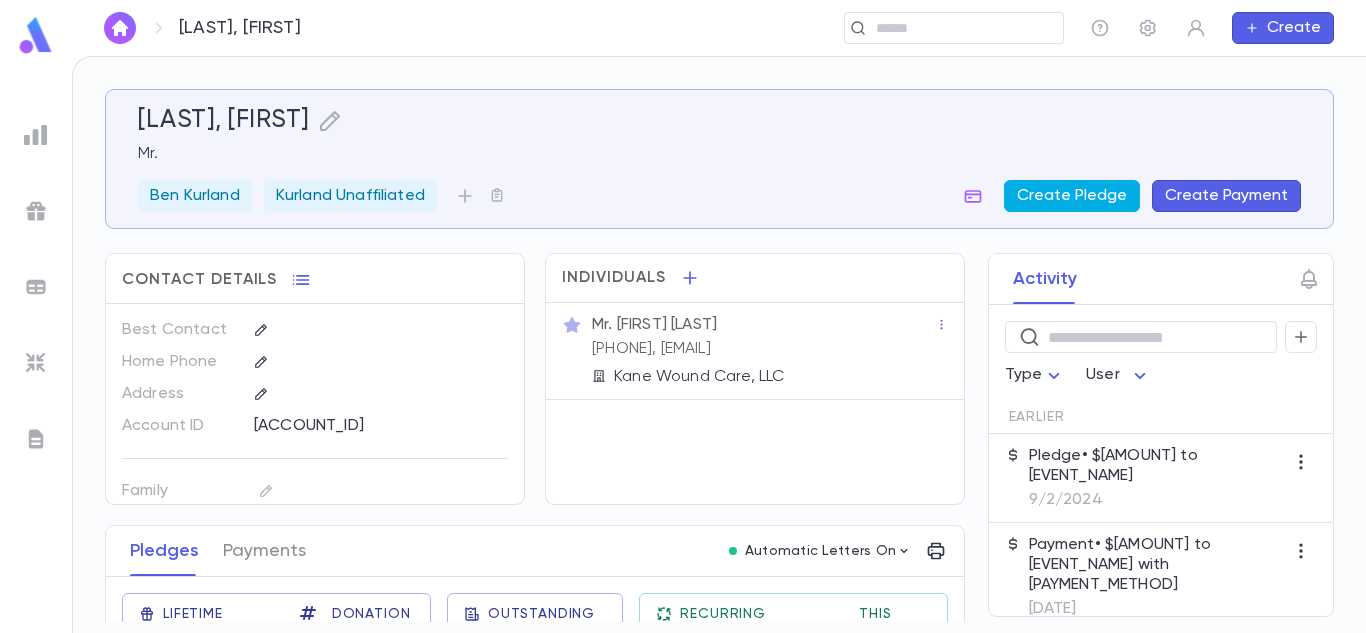 click on "Create Pledge" at bounding box center (1072, 196) 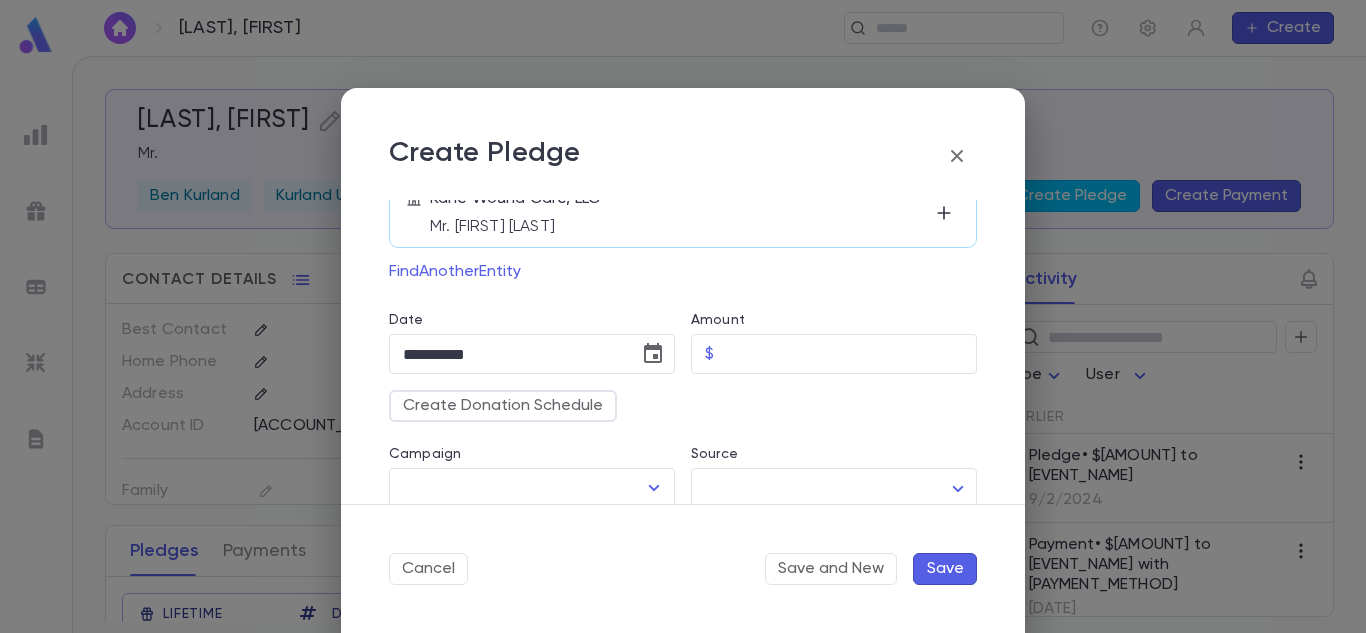 scroll, scrollTop: 187, scrollLeft: 0, axis: vertical 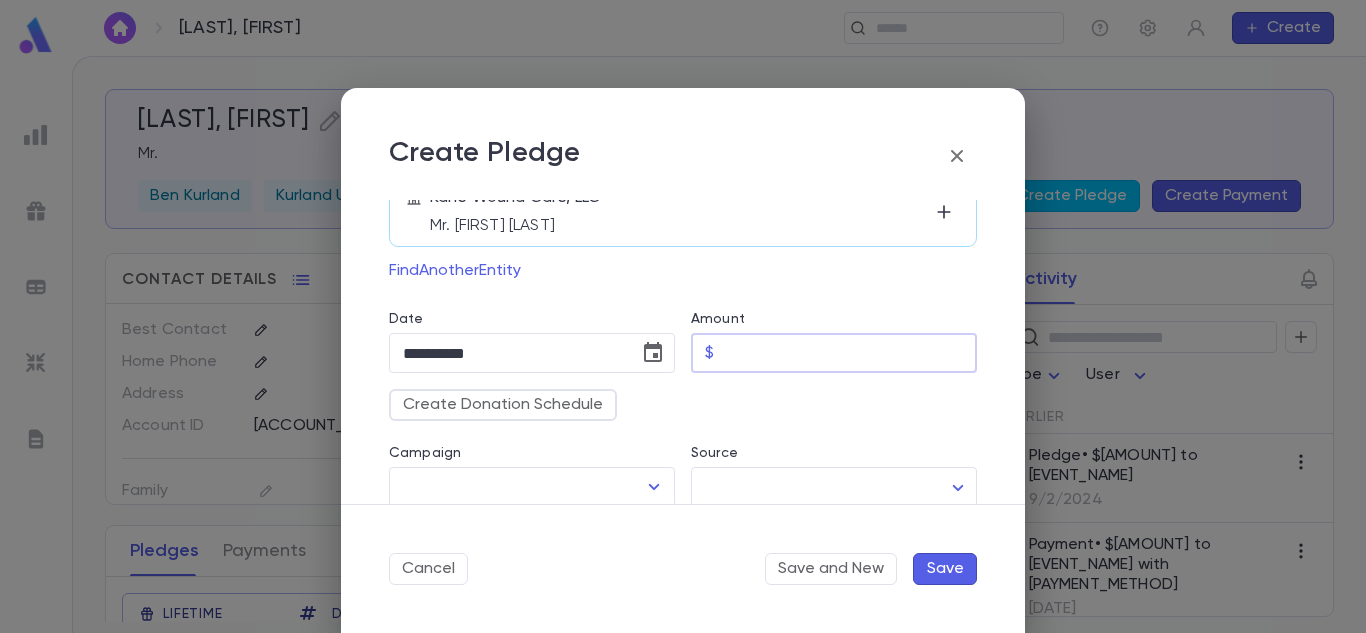 click on "Amount" at bounding box center [849, 353] 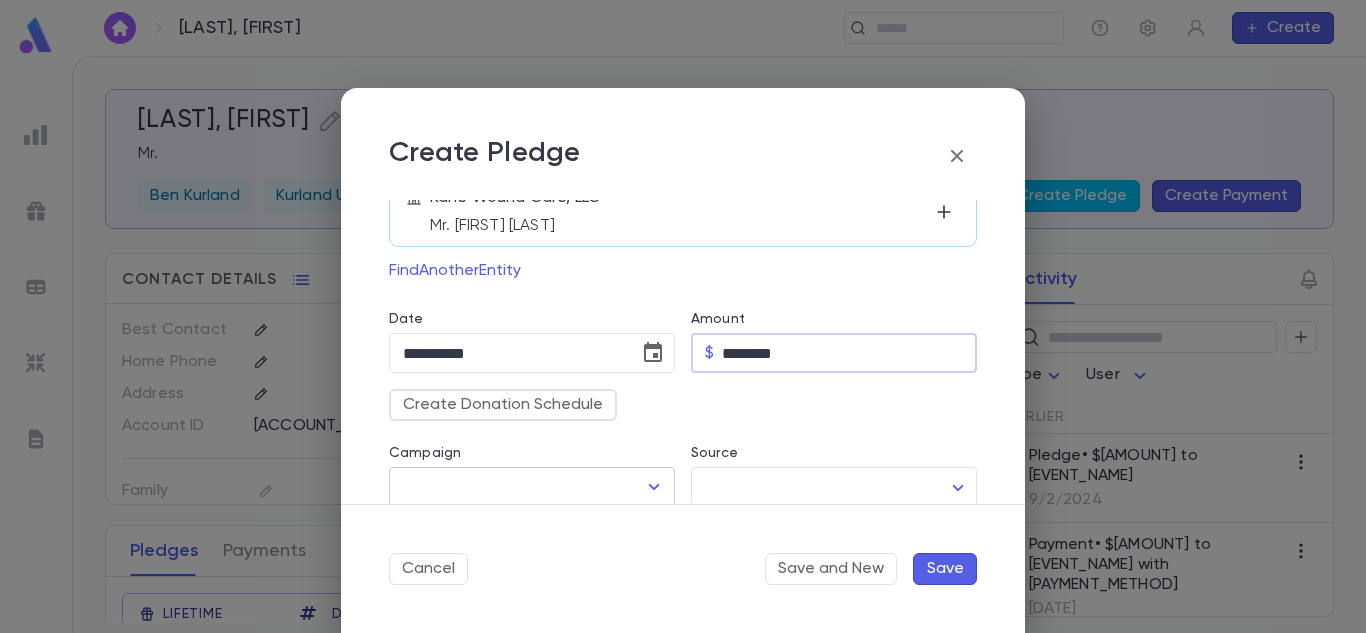 type on "********" 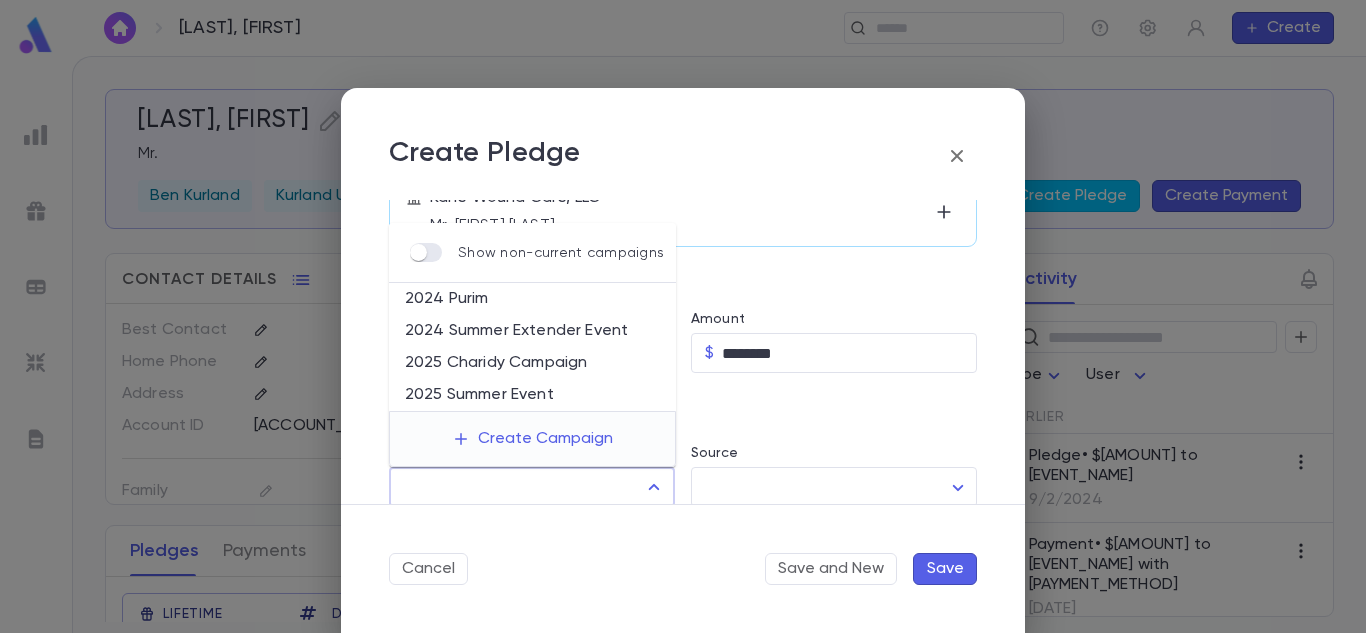 click on "2025 Summer Event" at bounding box center (532, 395) 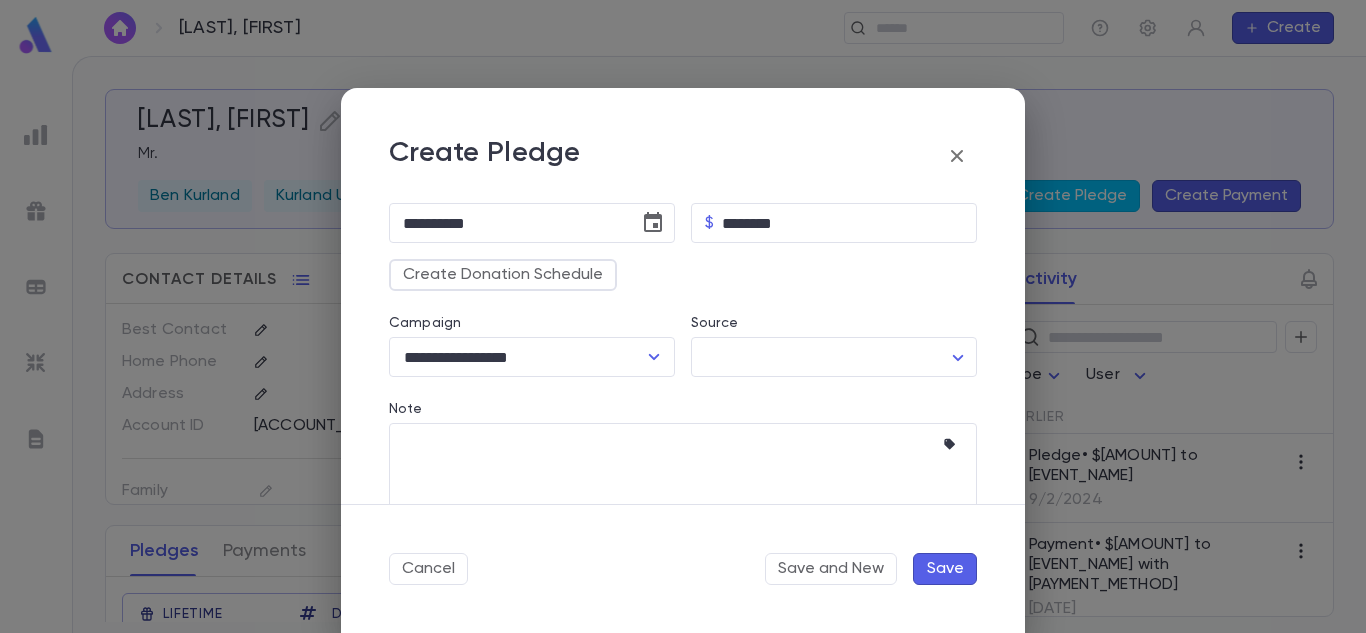 scroll, scrollTop: 345, scrollLeft: 0, axis: vertical 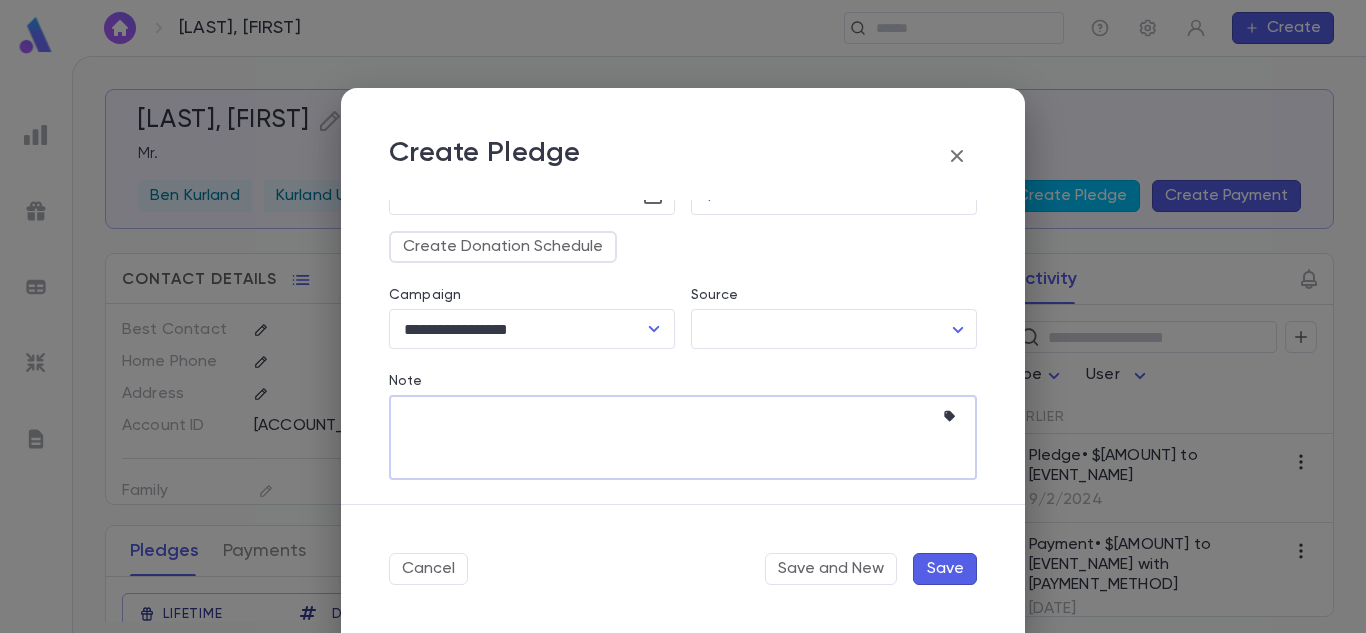 click on "Note" at bounding box center [668, 437] 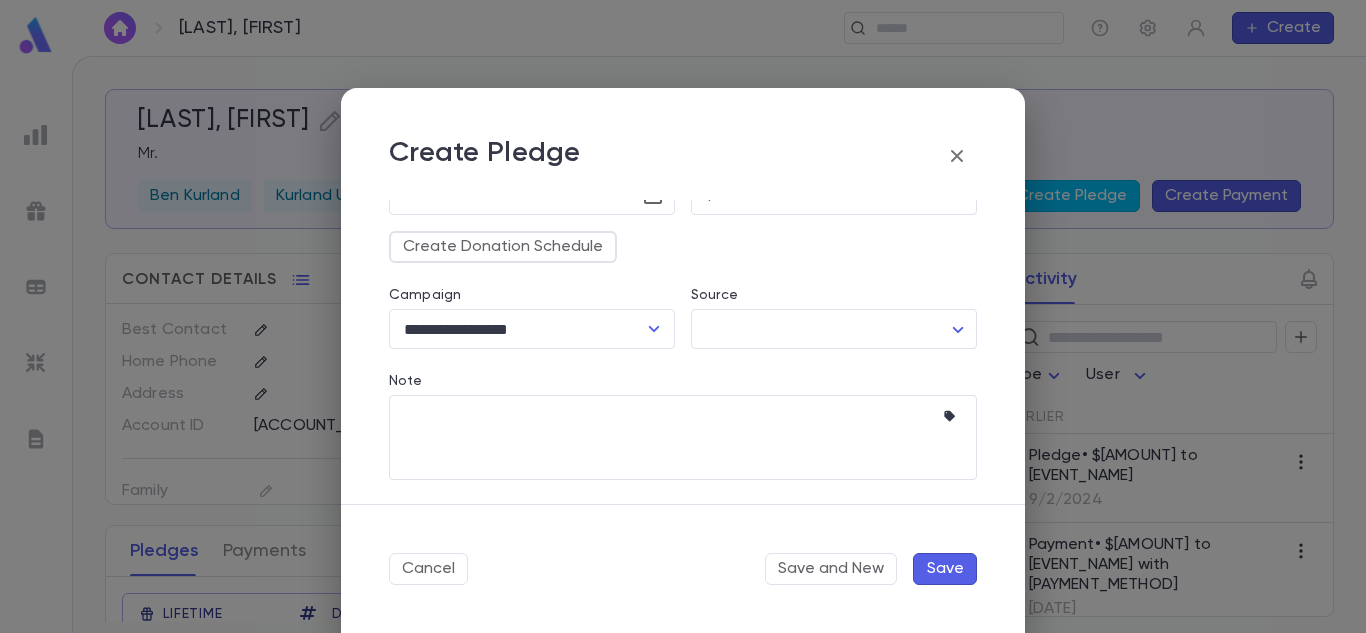 click on "Save" at bounding box center [945, 569] 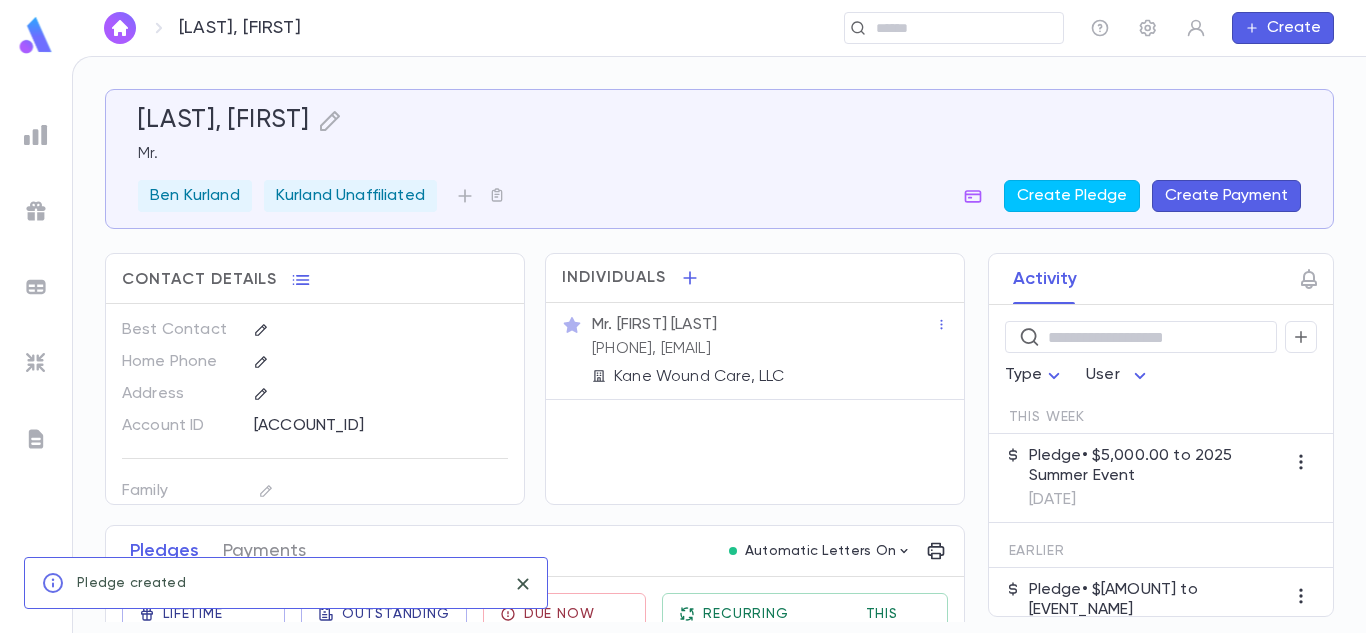 click on "Pledge  • $5,000.00 to 2025 Summer Event" at bounding box center [1157, 466] 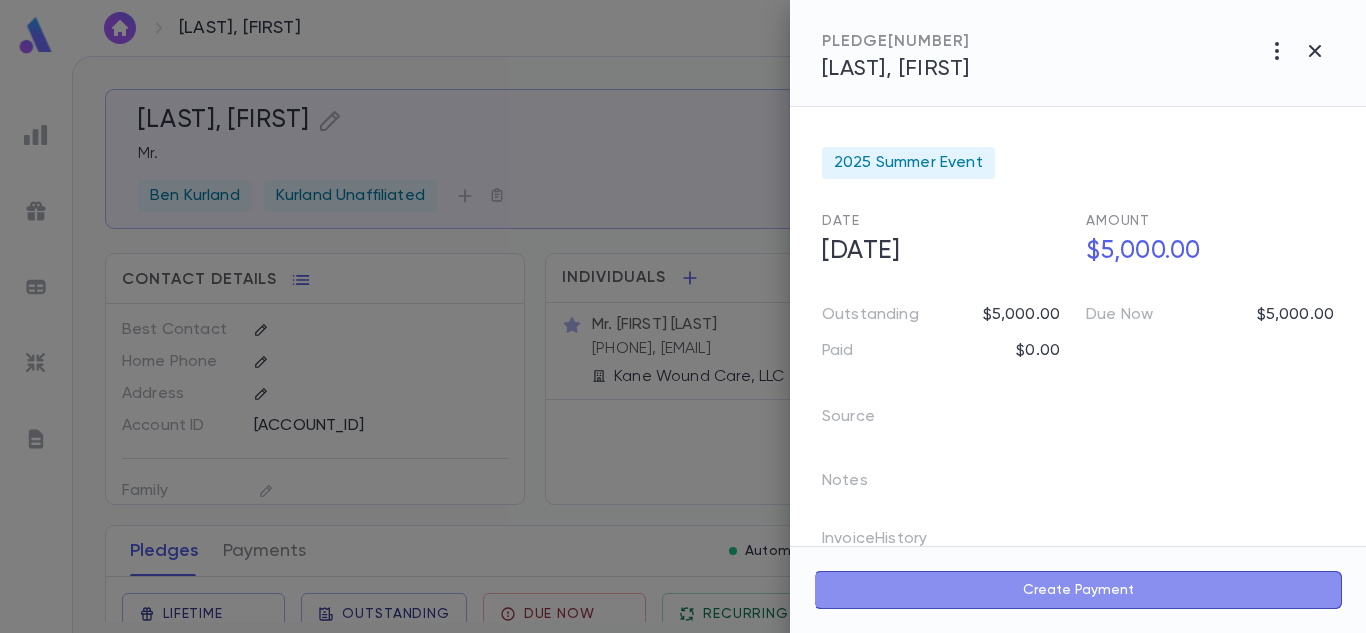 click on "Create Payment" at bounding box center (1078, 590) 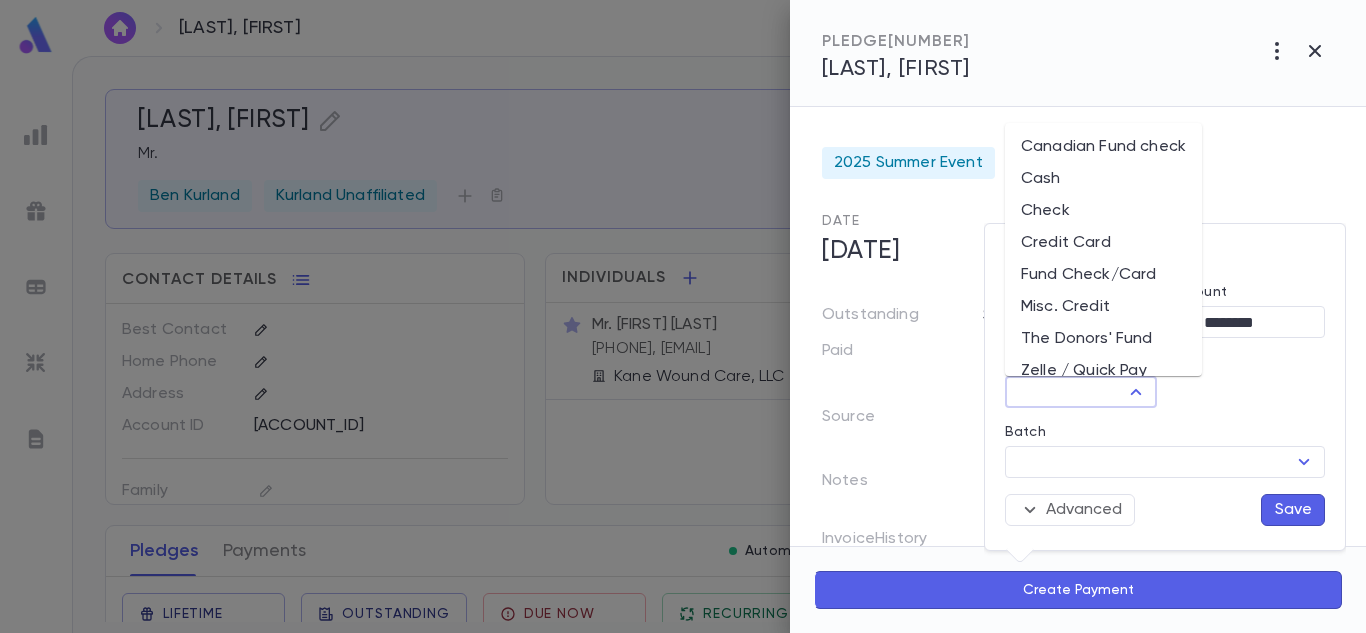 click on "Method" at bounding box center [1064, 392] 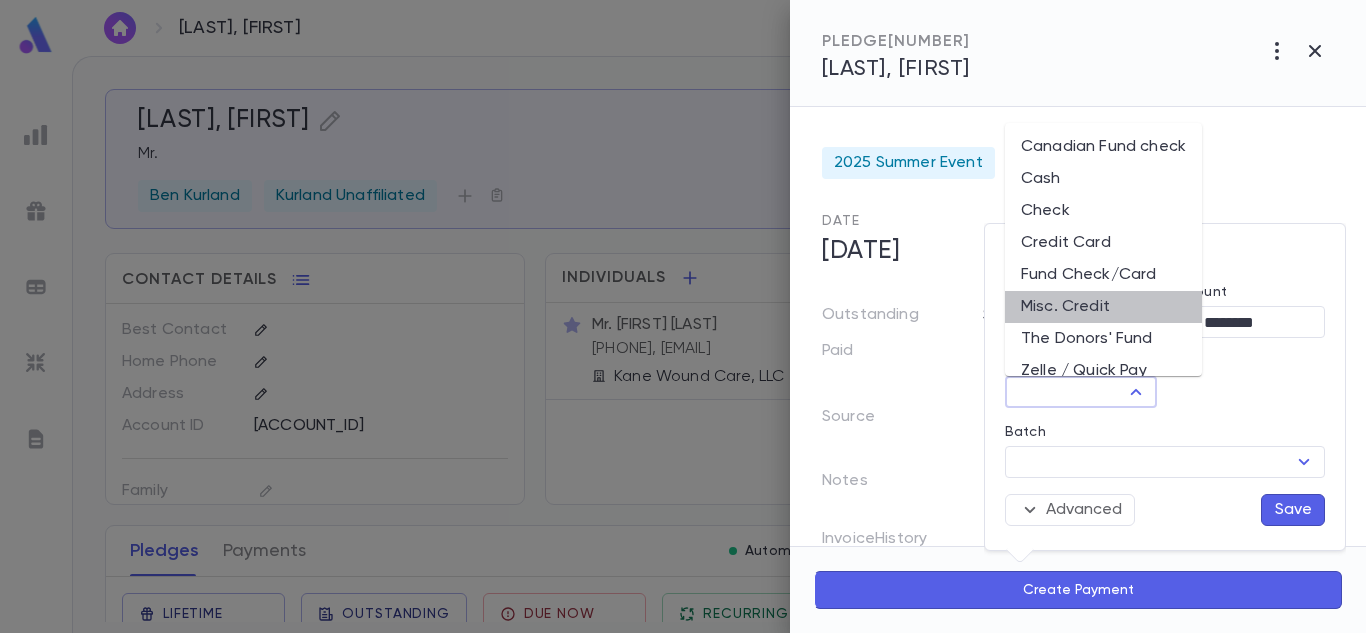 click on "Misc. Credit" at bounding box center [1103, 307] 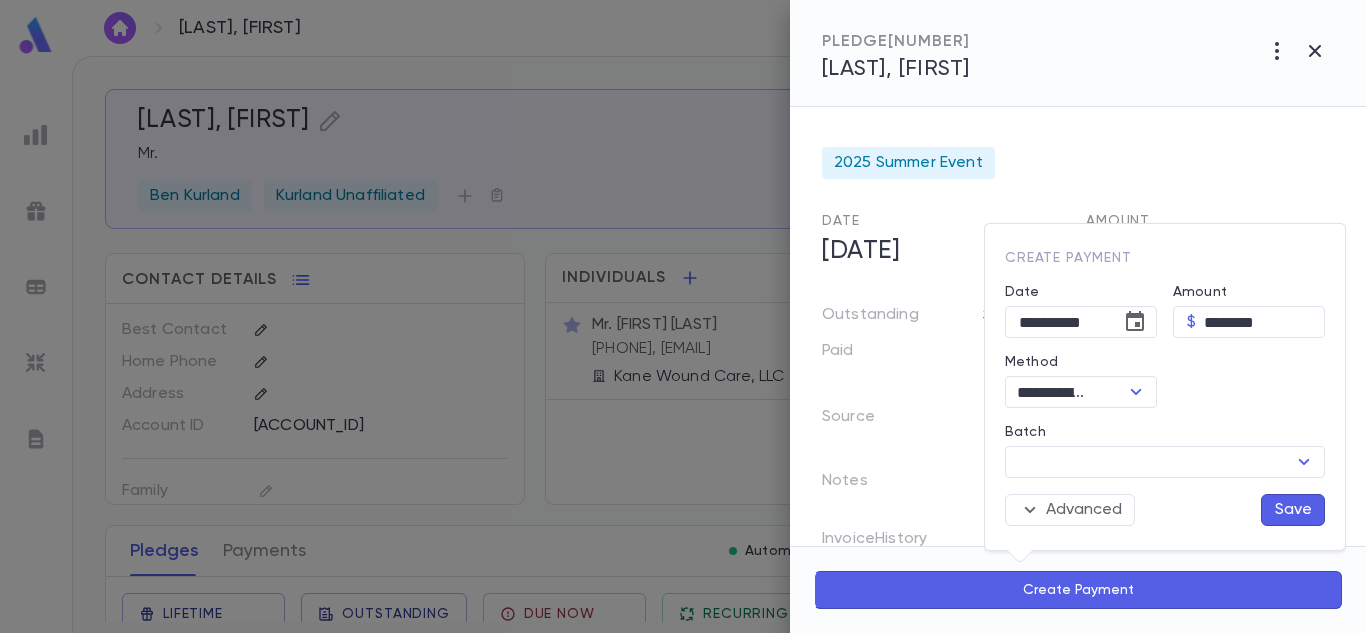click on "Save" at bounding box center [1293, 510] 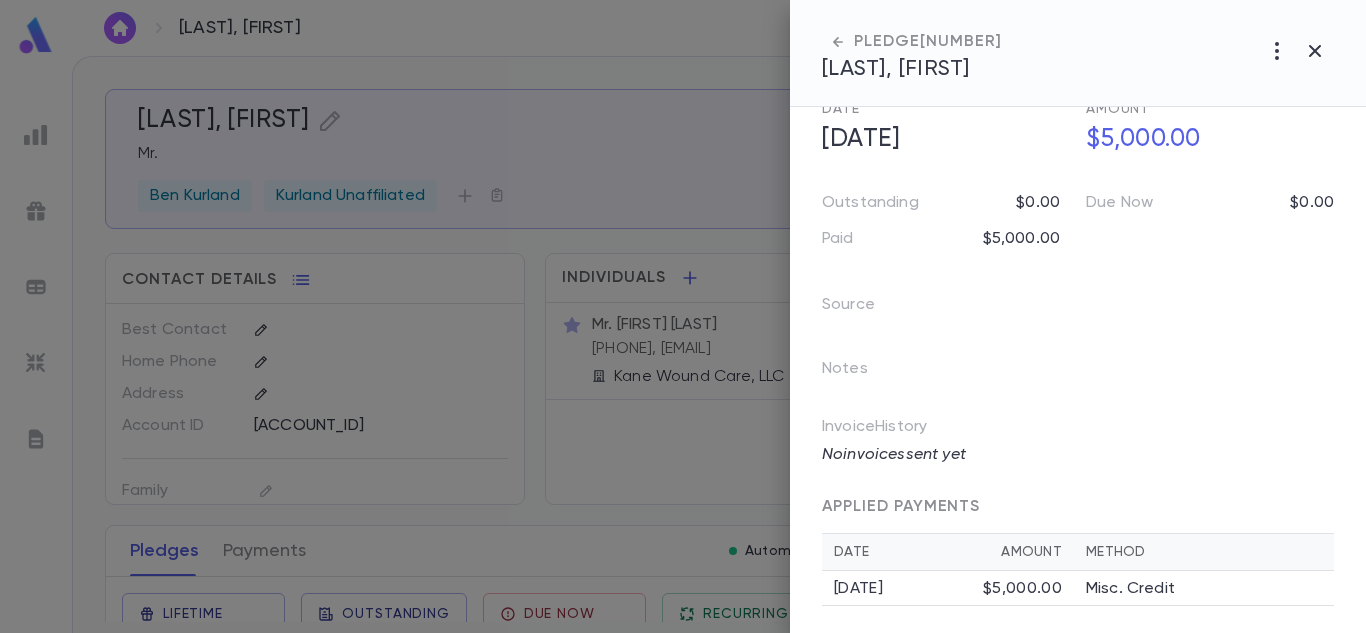 scroll, scrollTop: 118, scrollLeft: 0, axis: vertical 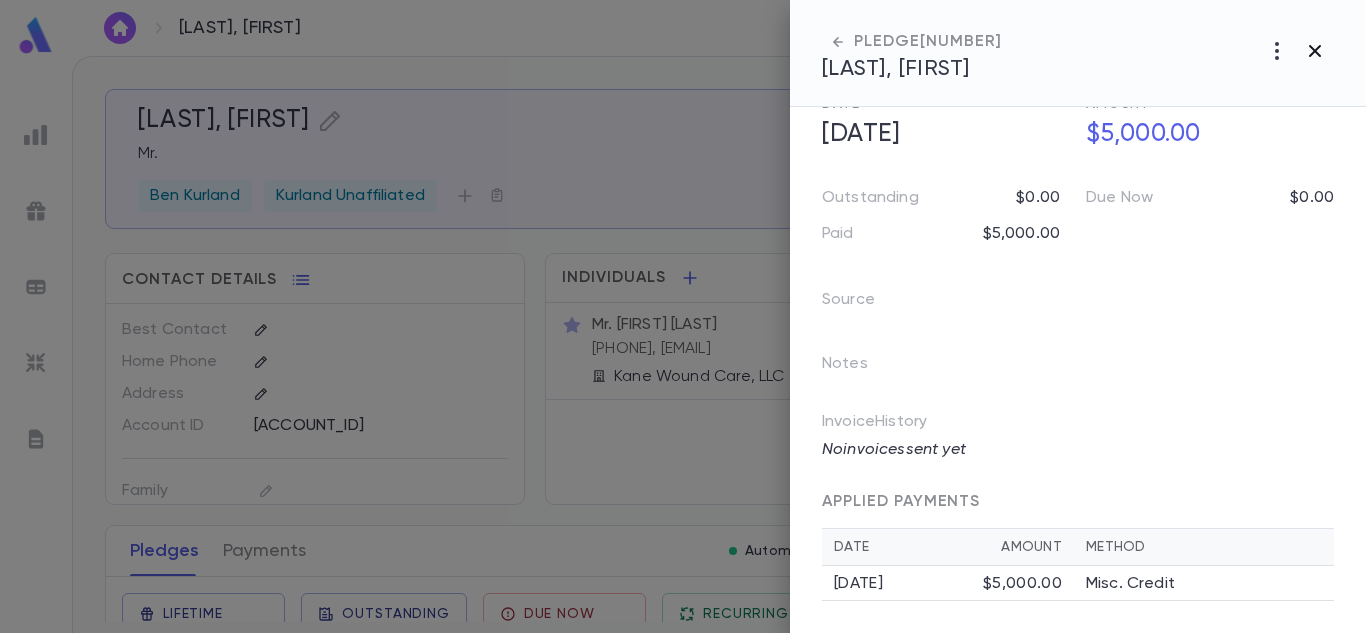 click 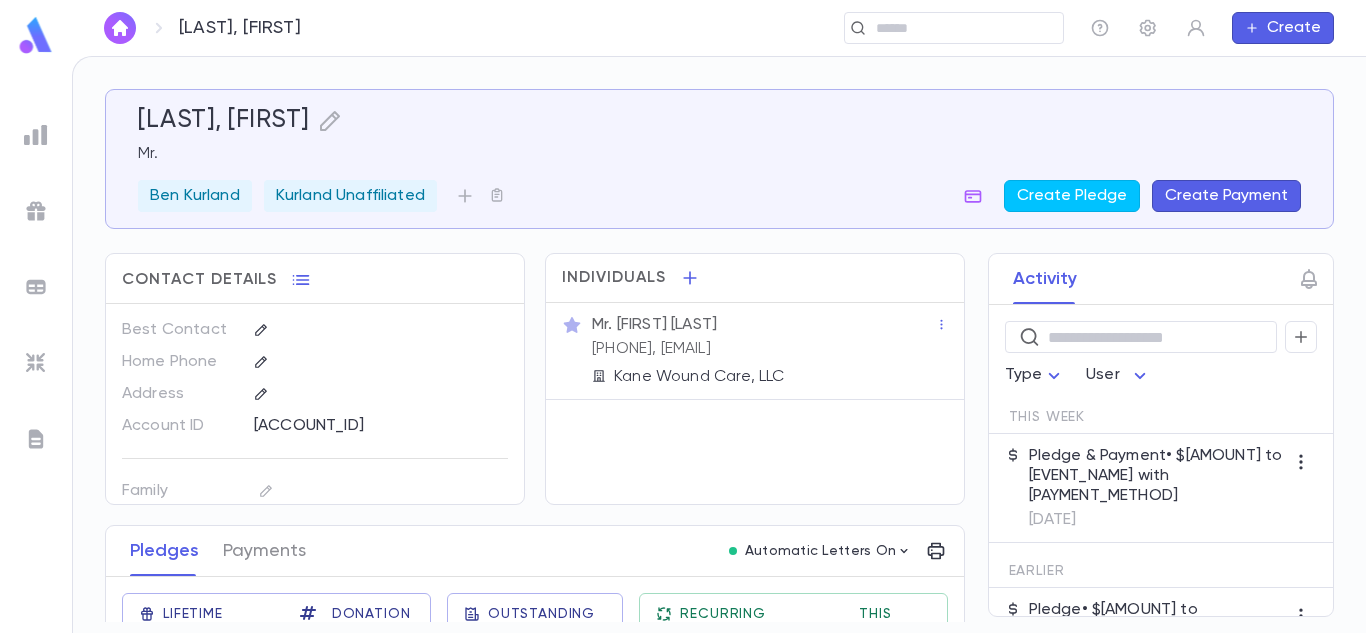click on "Pledge & Payment  • $[AMOUNT] to [EVENT_NAME] with [PAYMENT_METHOD]" at bounding box center [1157, 476] 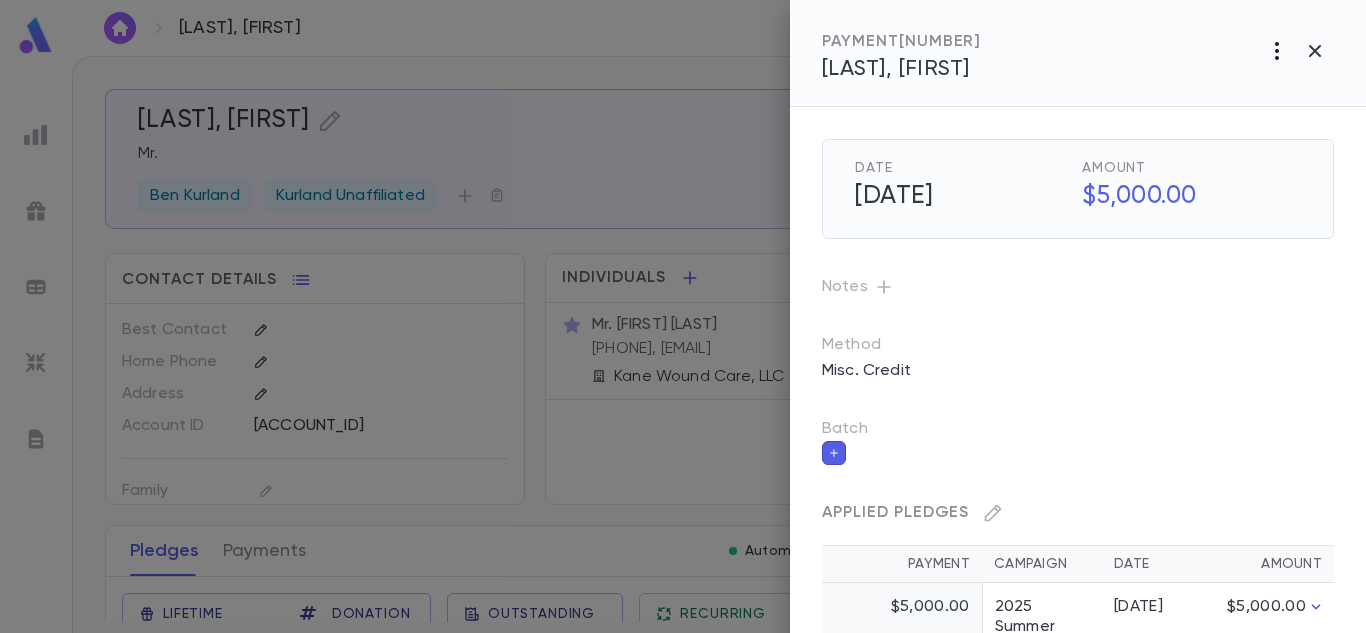 click 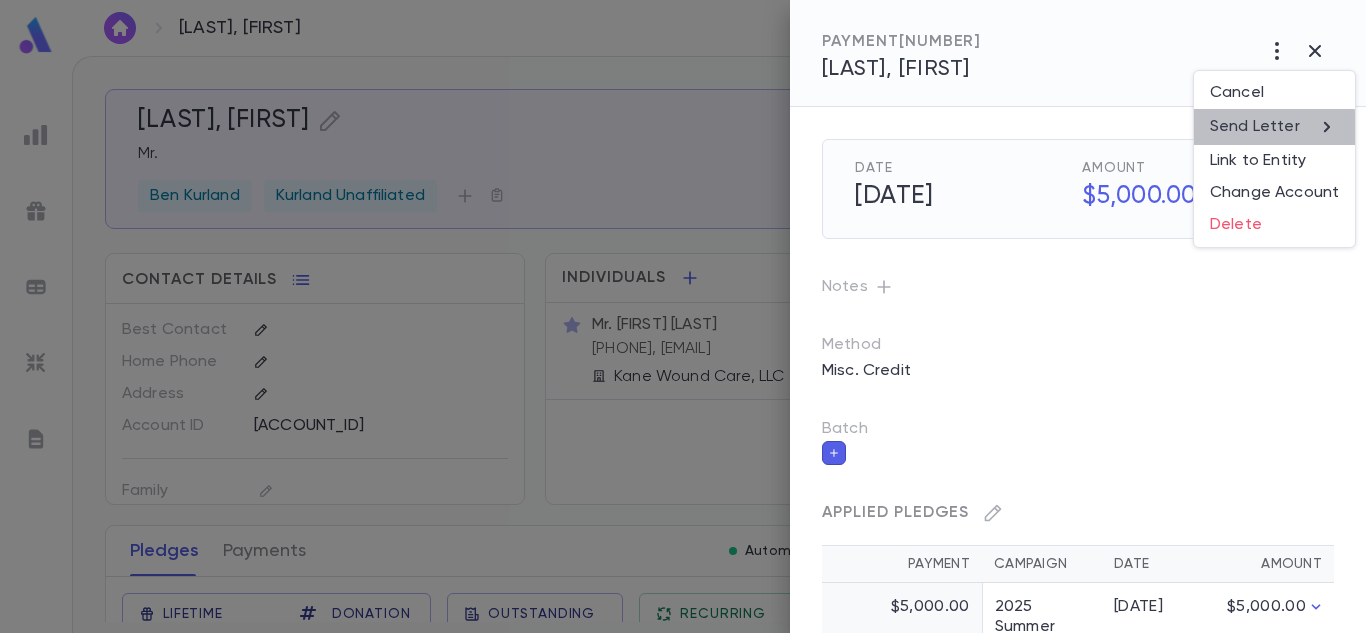 click on "Send    Letter" at bounding box center [1255, 127] 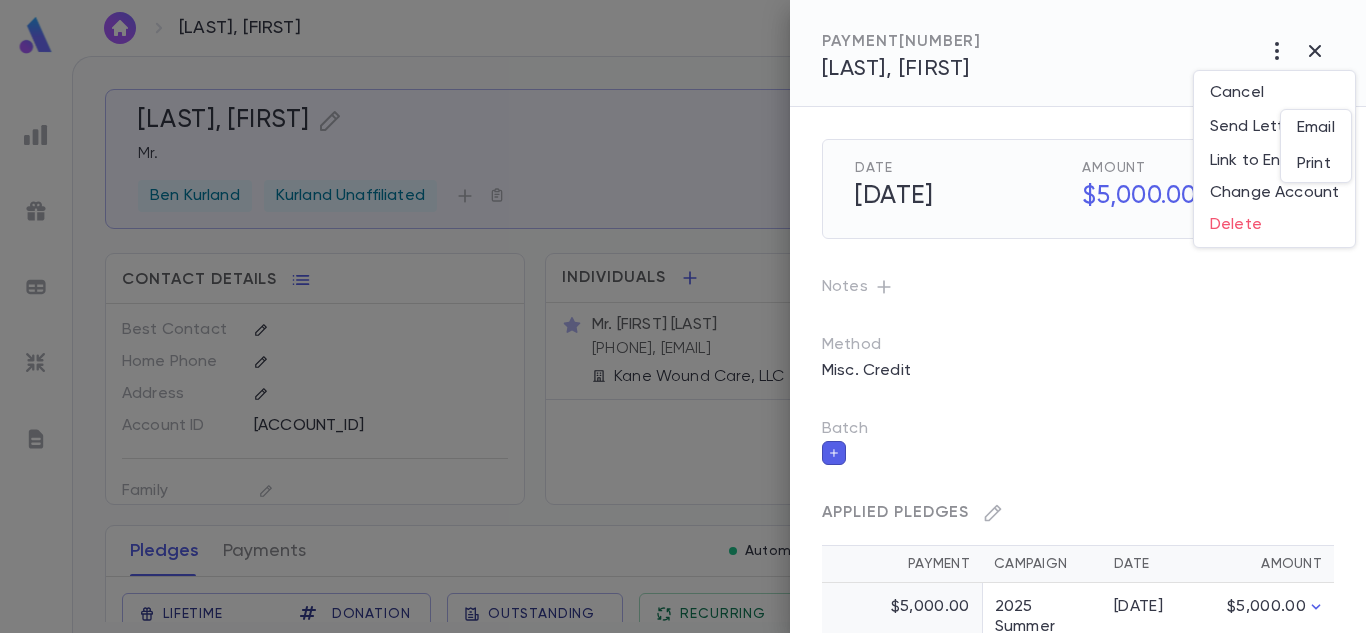 click on "Email" at bounding box center (1316, 128) 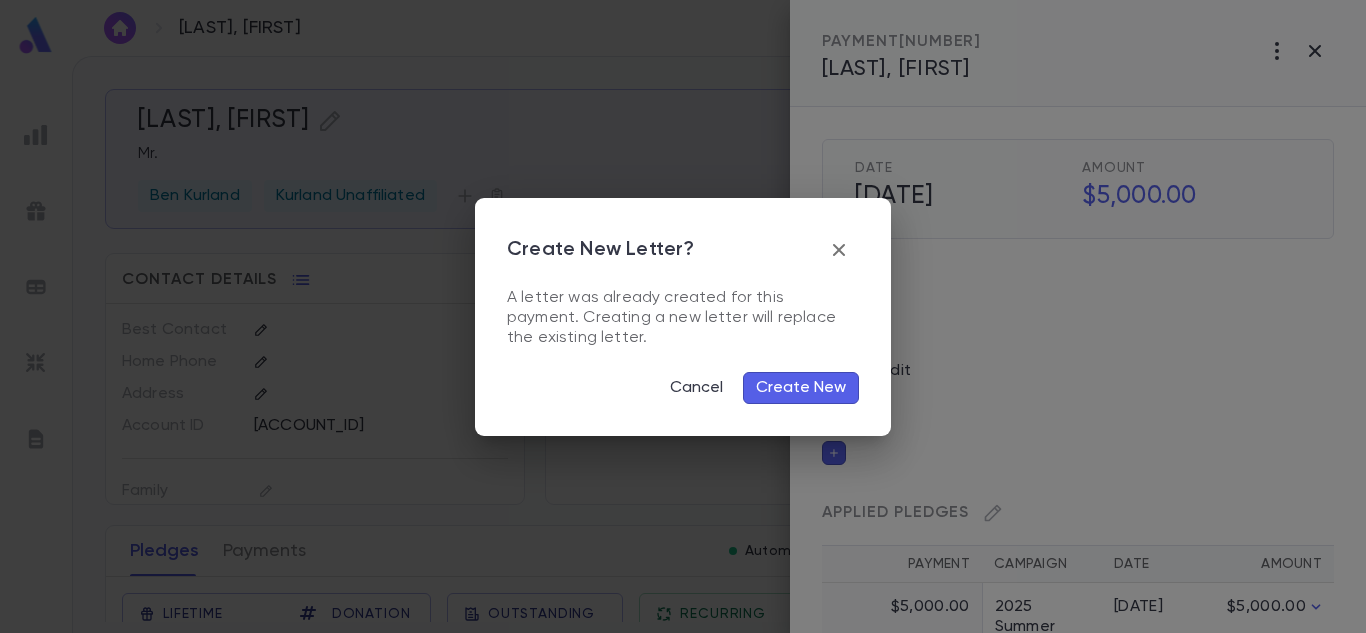 click on "Create New" at bounding box center (801, 388) 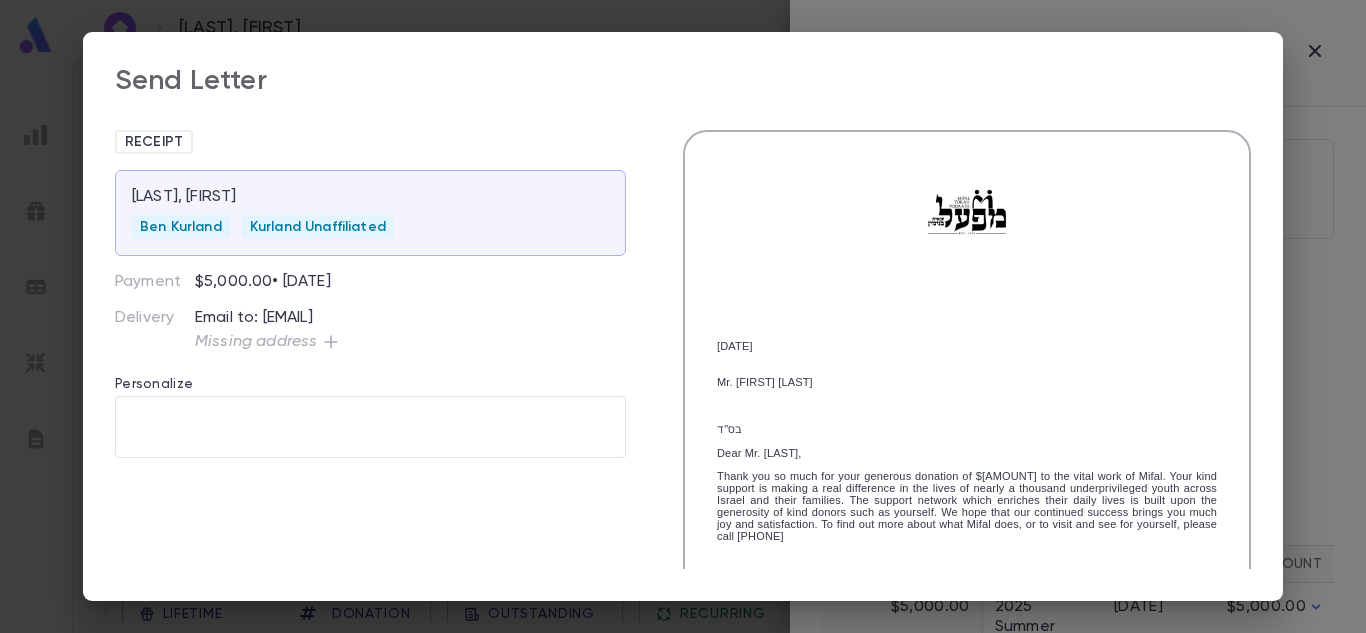 scroll, scrollTop: 398, scrollLeft: 0, axis: vertical 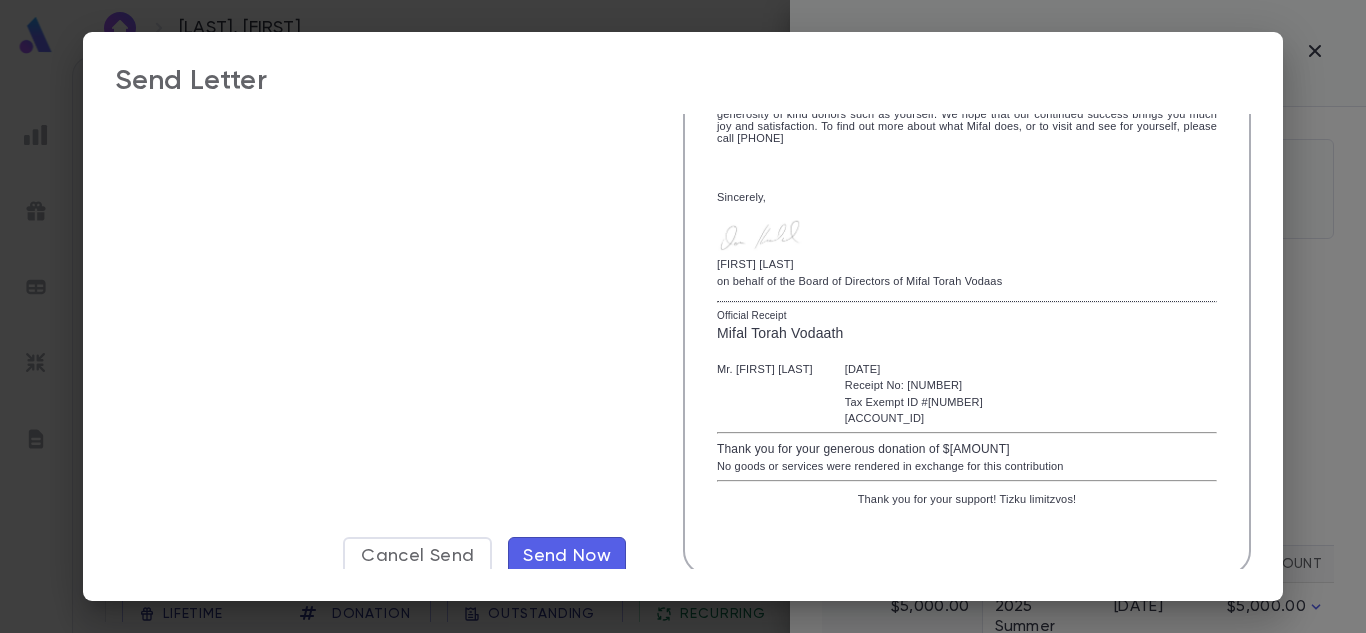 click on "Send Now" at bounding box center (567, 556) 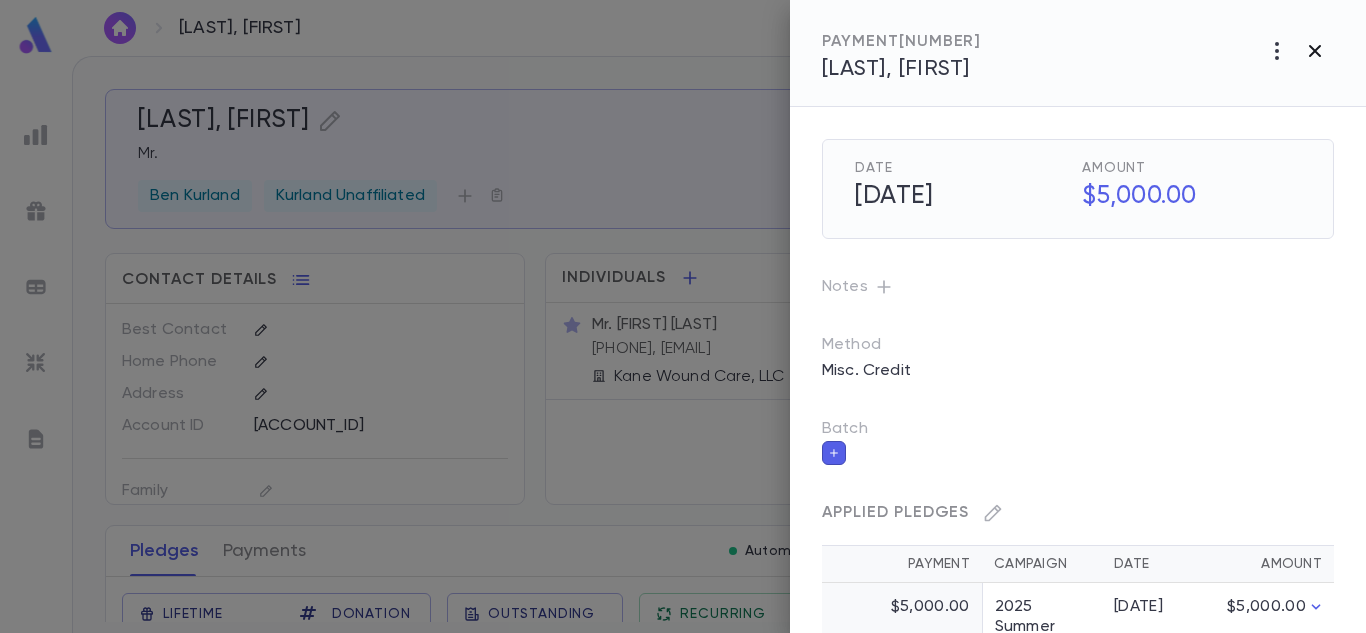 click 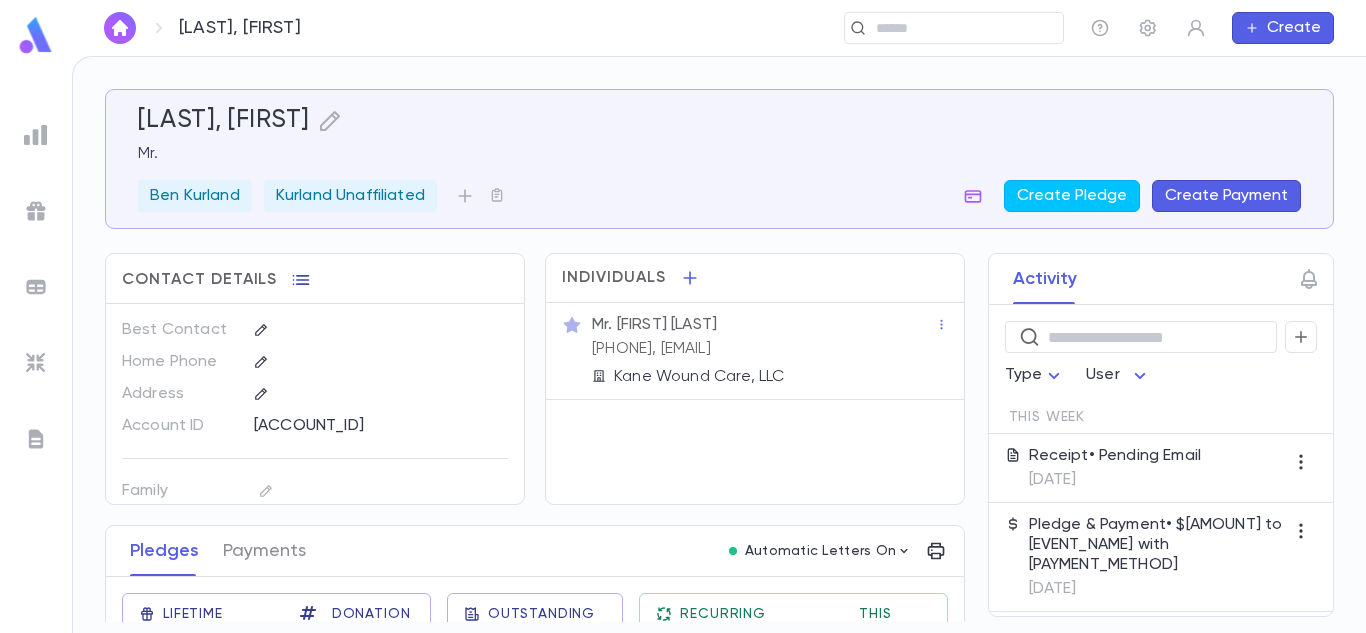 click 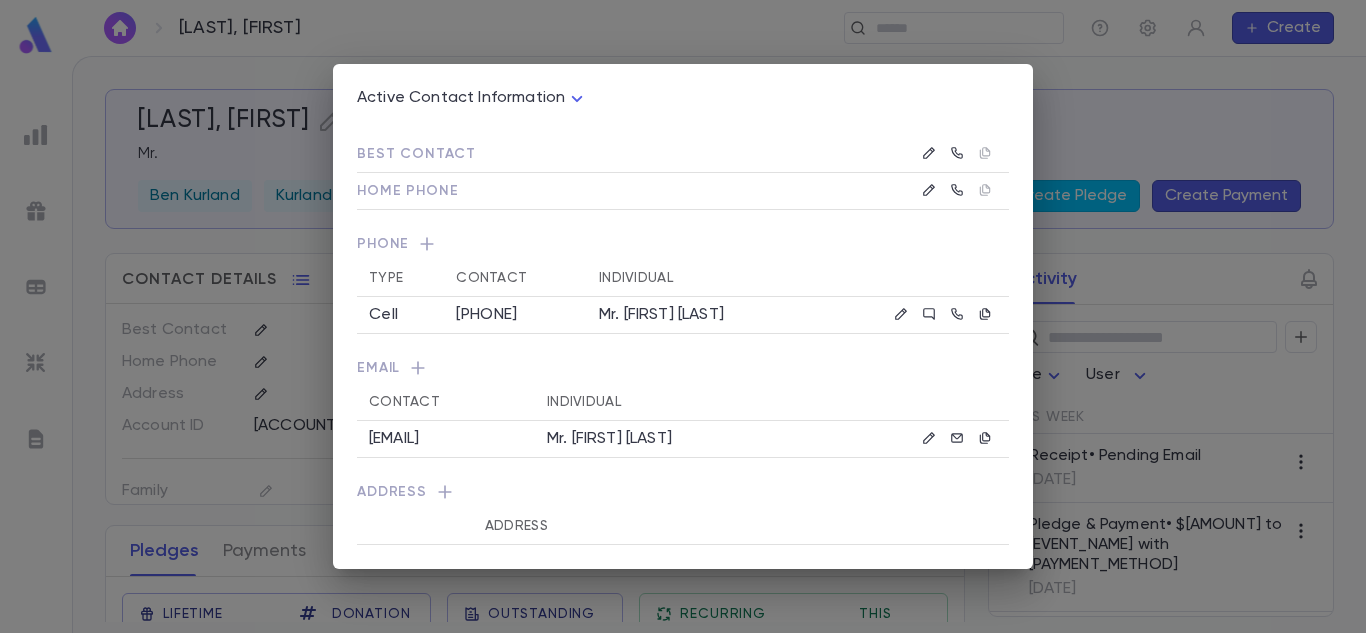 click 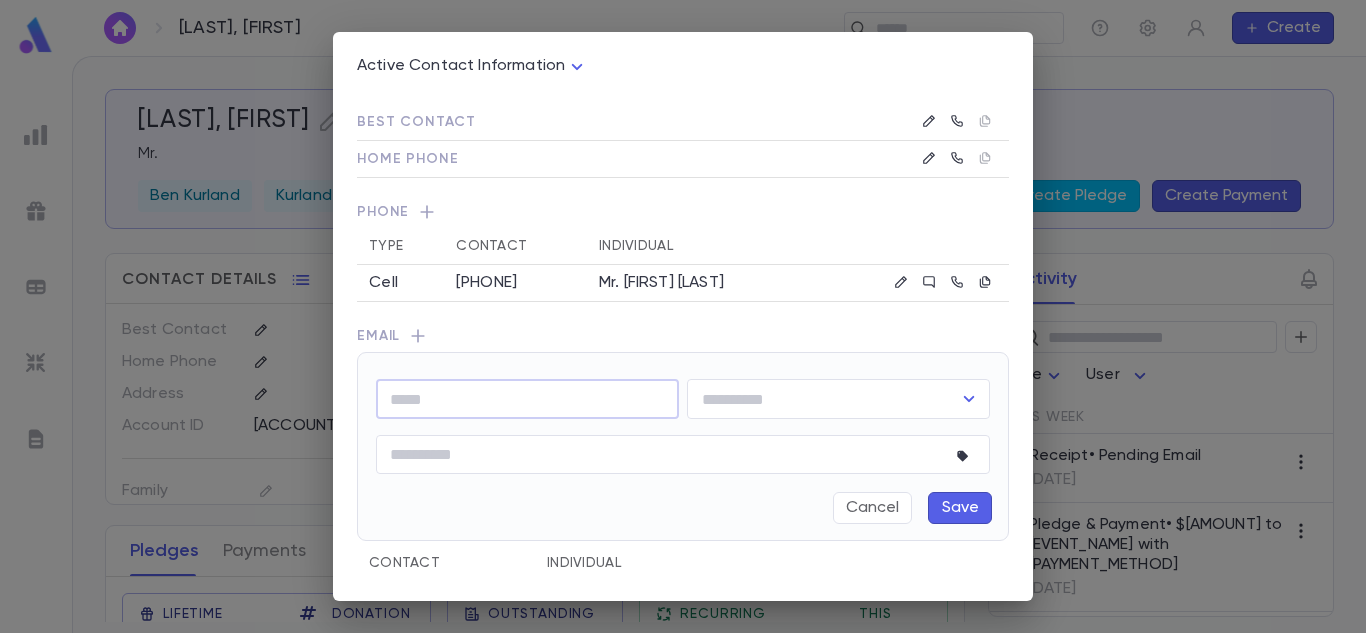 click at bounding box center [527, 399] 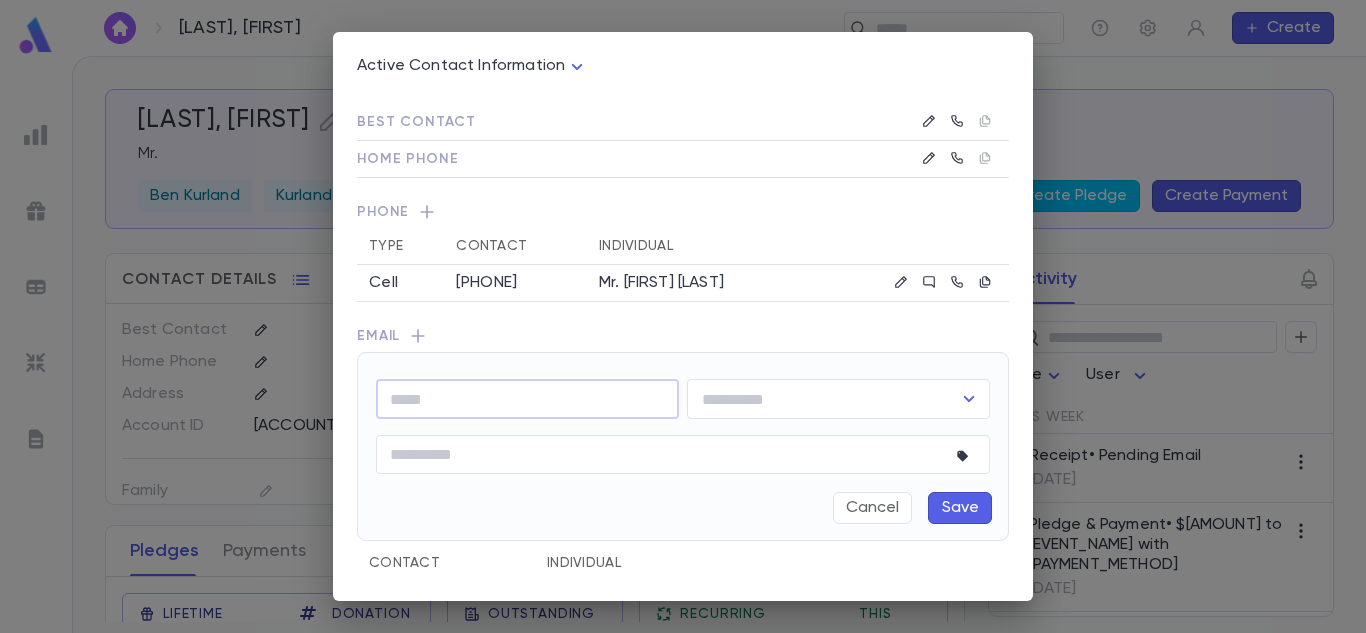 paste on "**********" 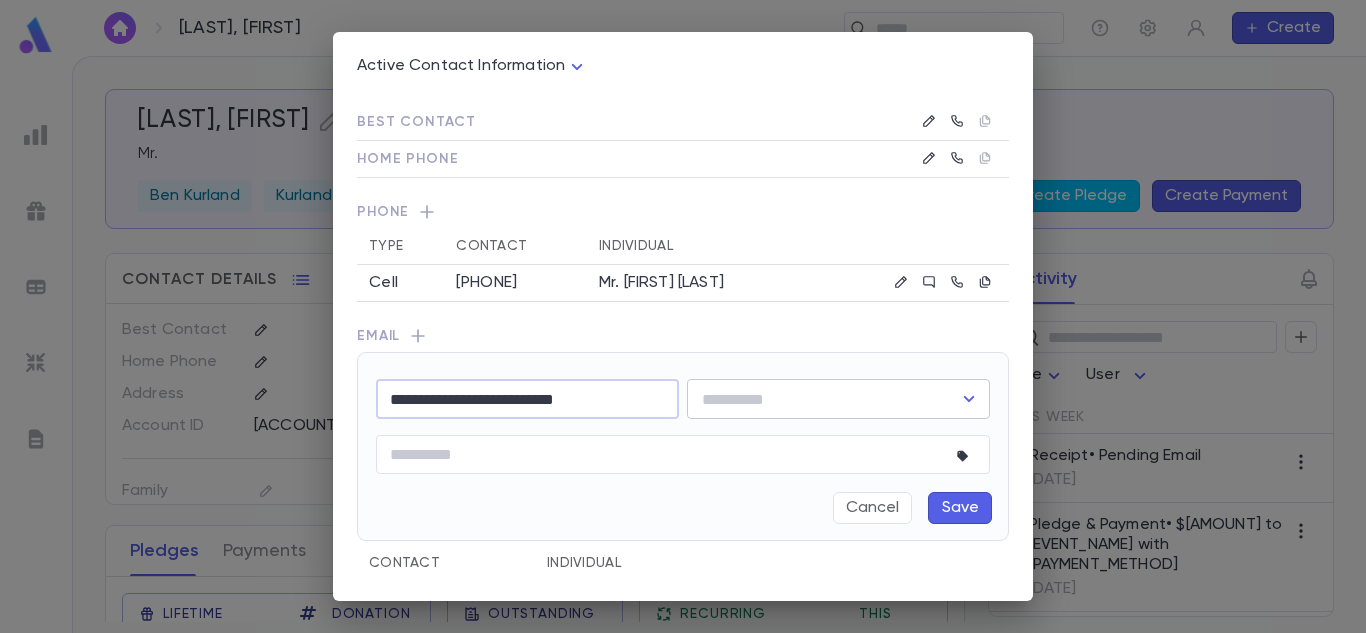 type on "**********" 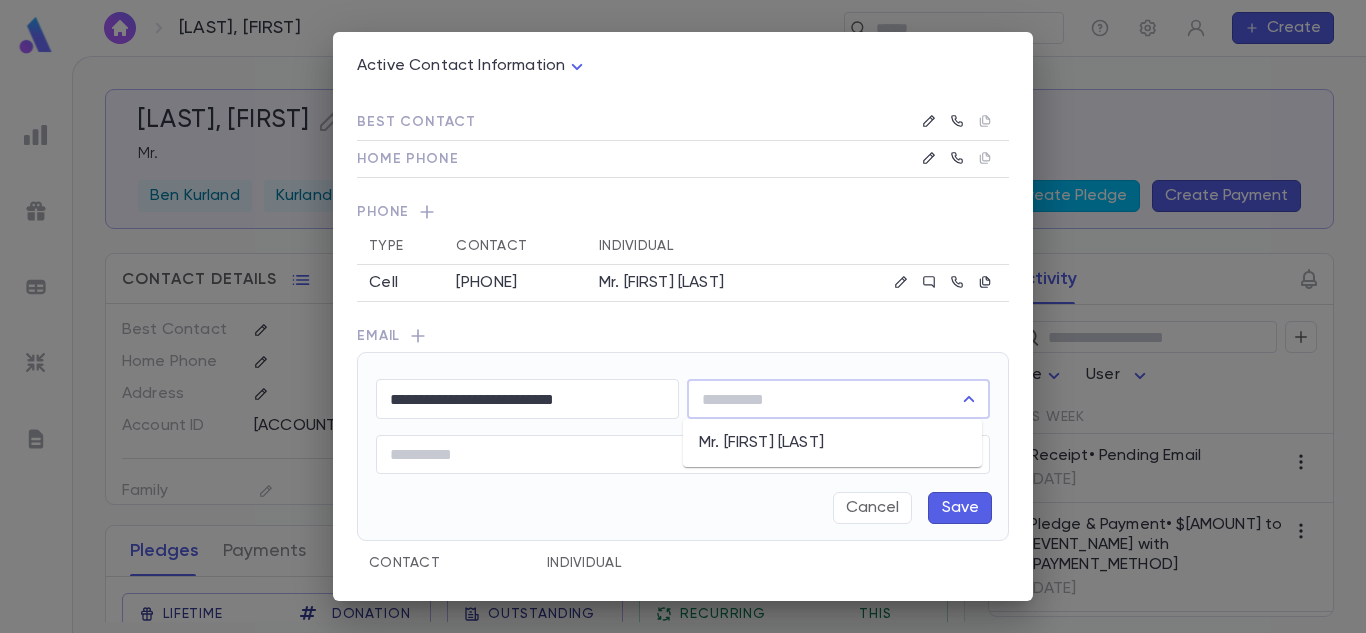 click at bounding box center [823, 399] 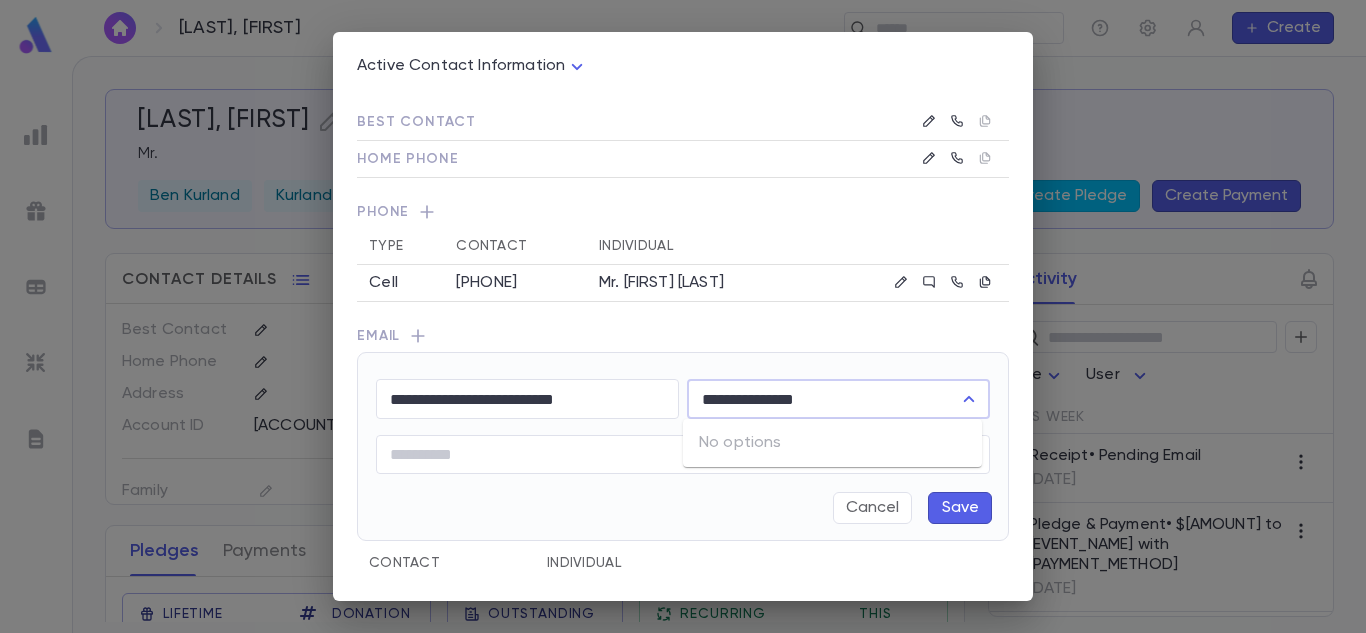 type on "**********" 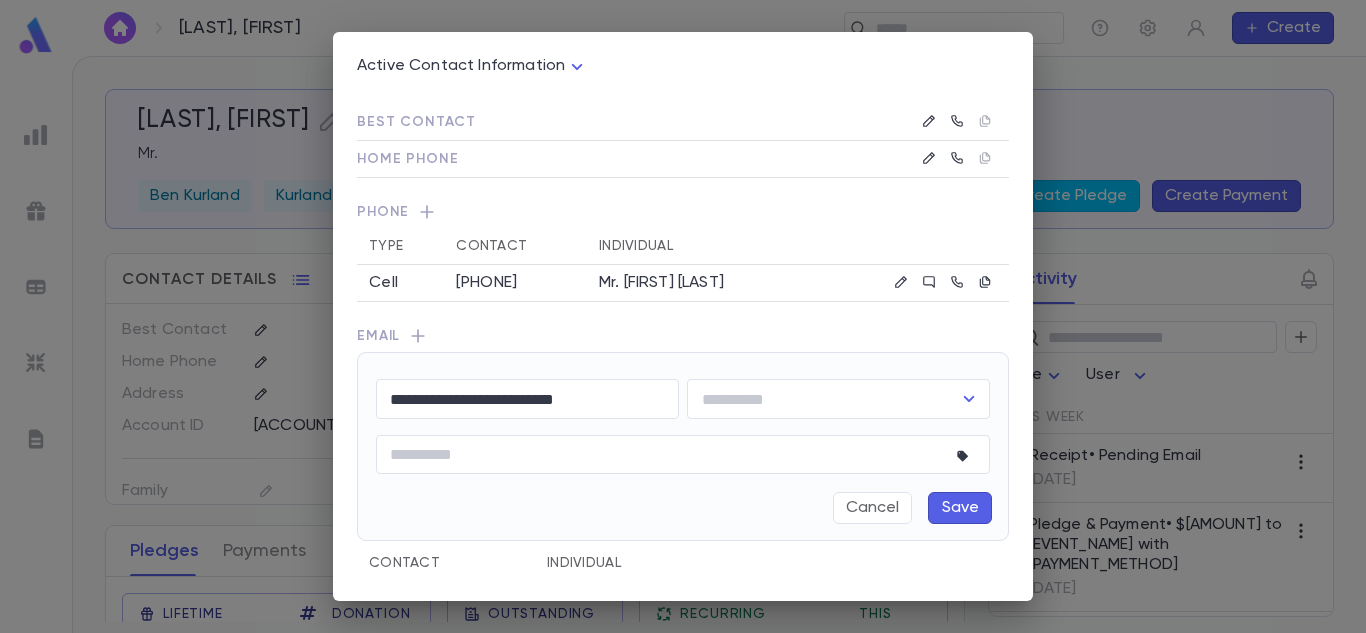 click on "Save" at bounding box center (960, 508) 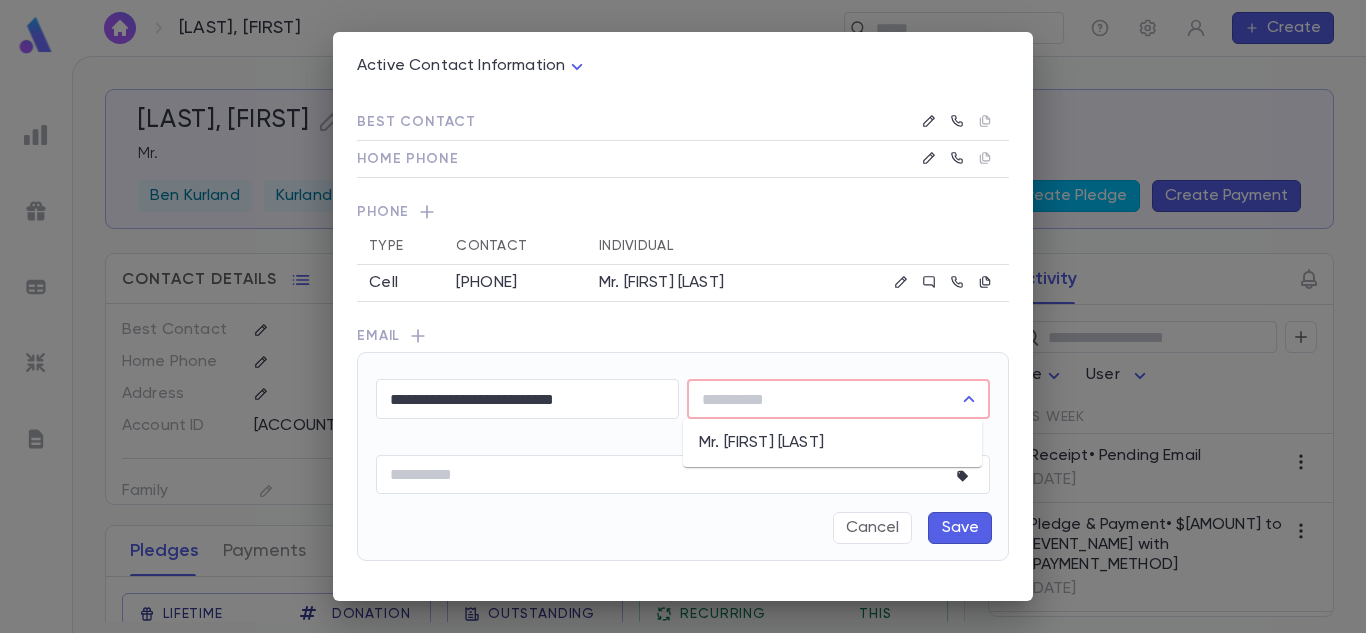 click at bounding box center (823, 399) 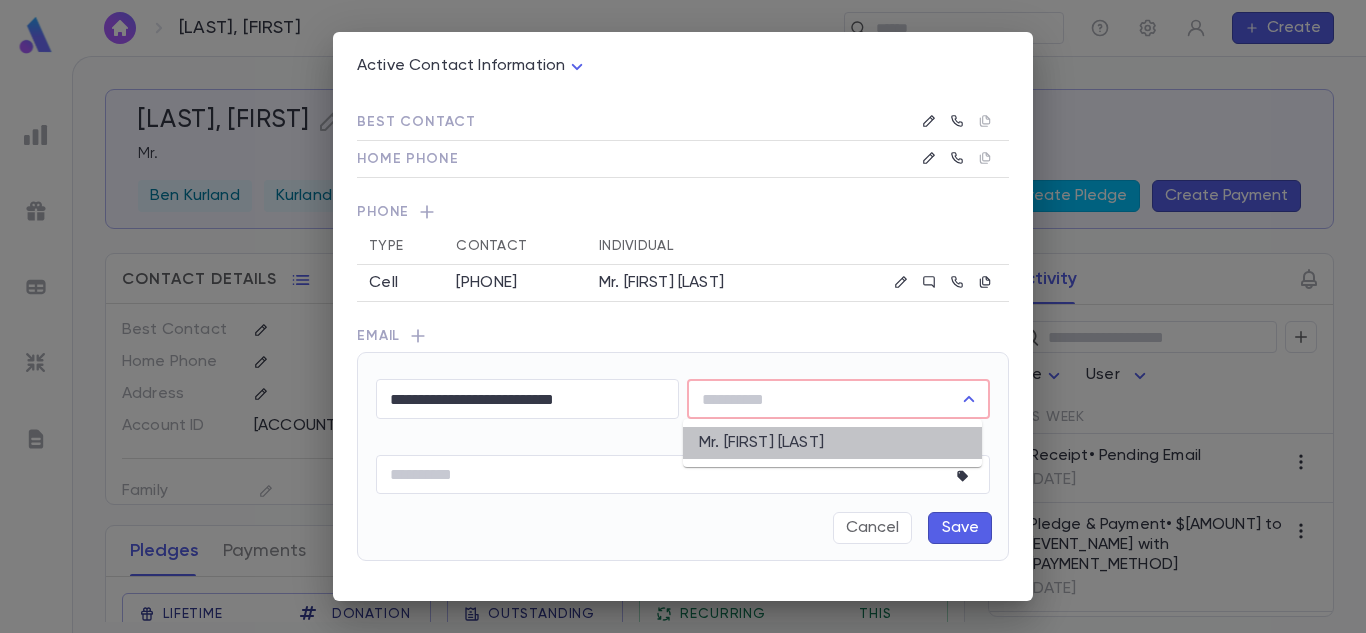 click on "Mr. [FIRST] [LAST]" at bounding box center (832, 443) 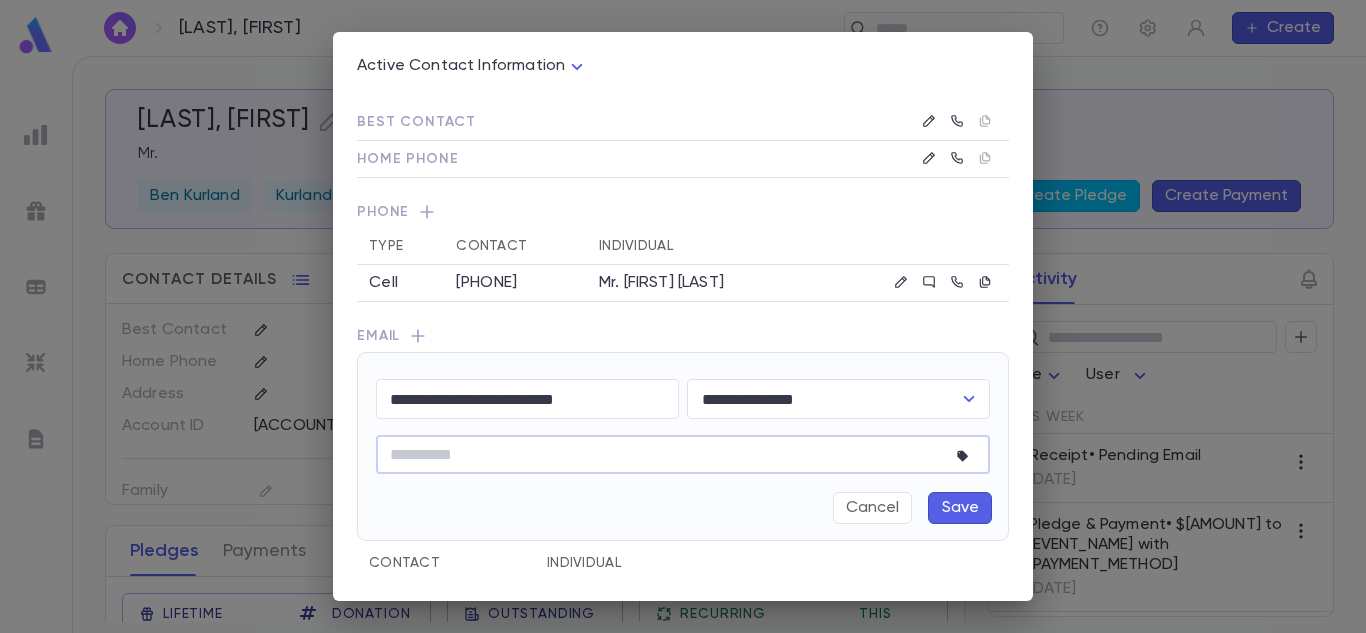 click at bounding box center [668, 454] 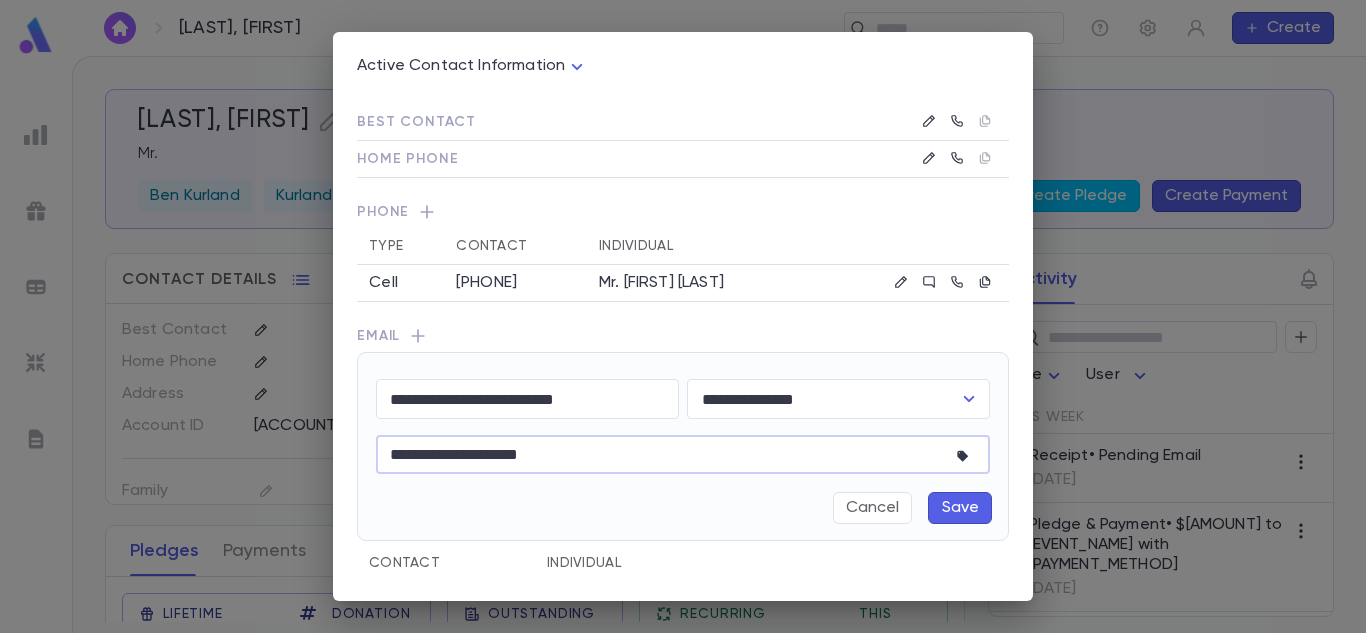 type on "**********" 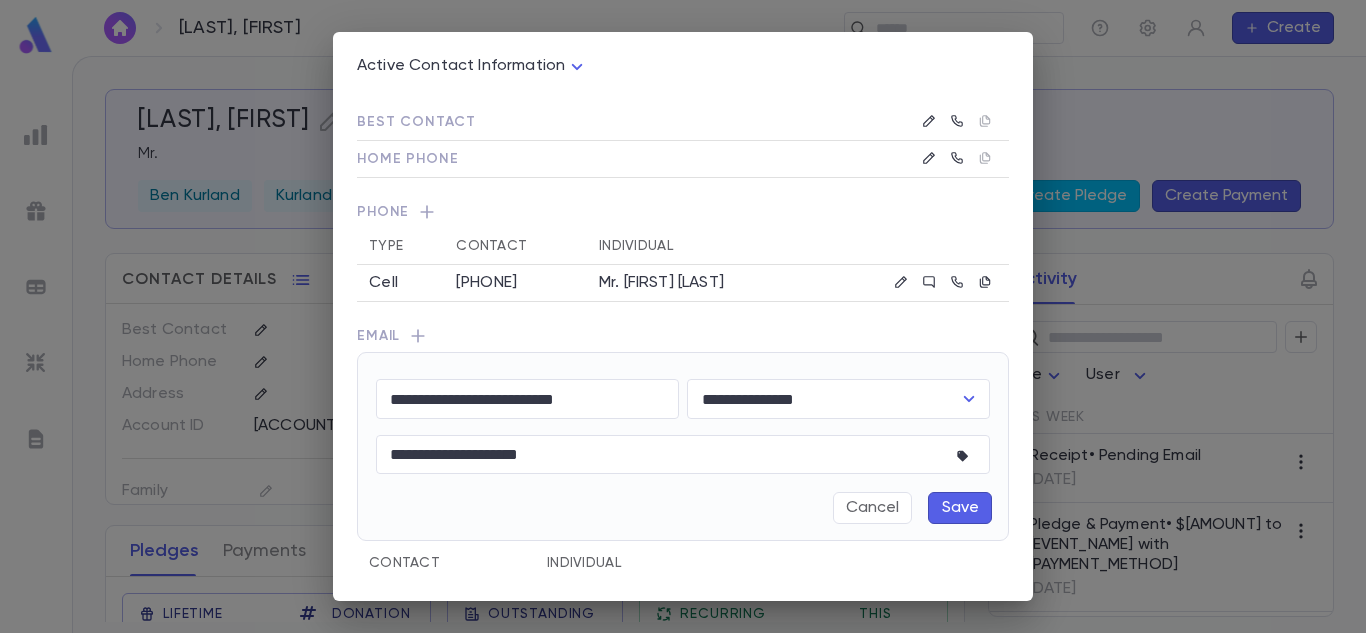click on "Save" at bounding box center (960, 508) 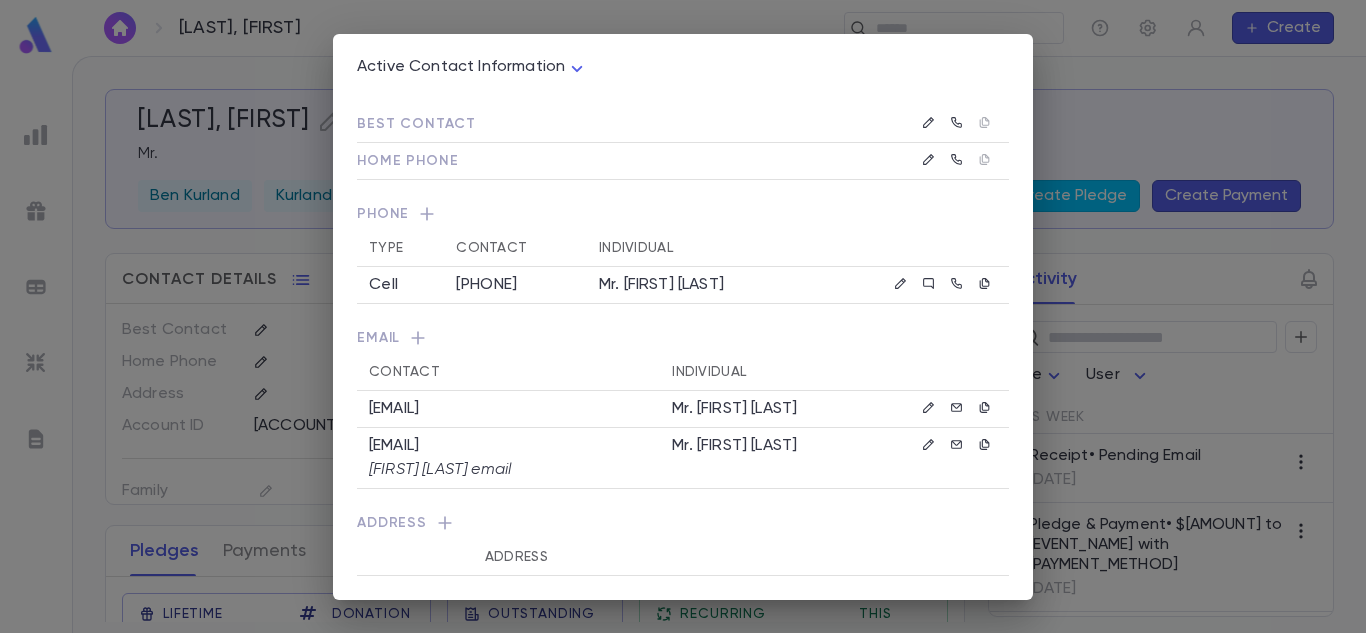drag, startPoint x: 586, startPoint y: 415, endPoint x: 363, endPoint y: 413, distance: 223.00897 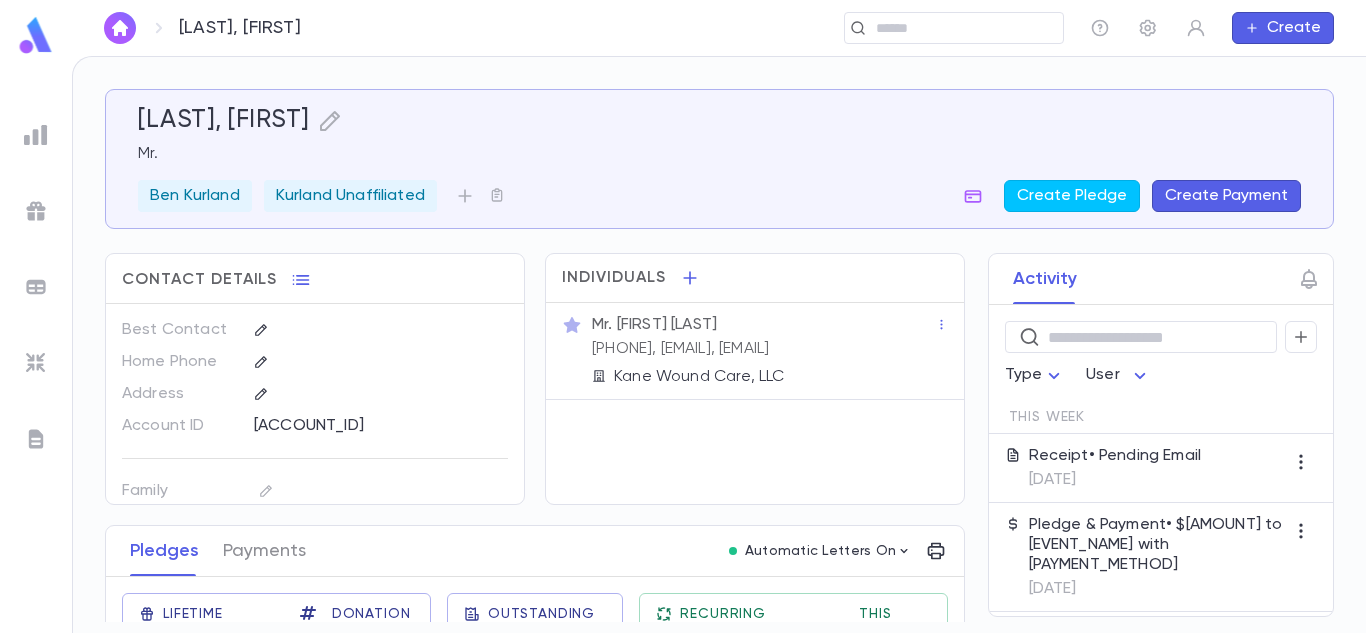click on "Receipt  • Pending Email" at bounding box center [1115, 456] 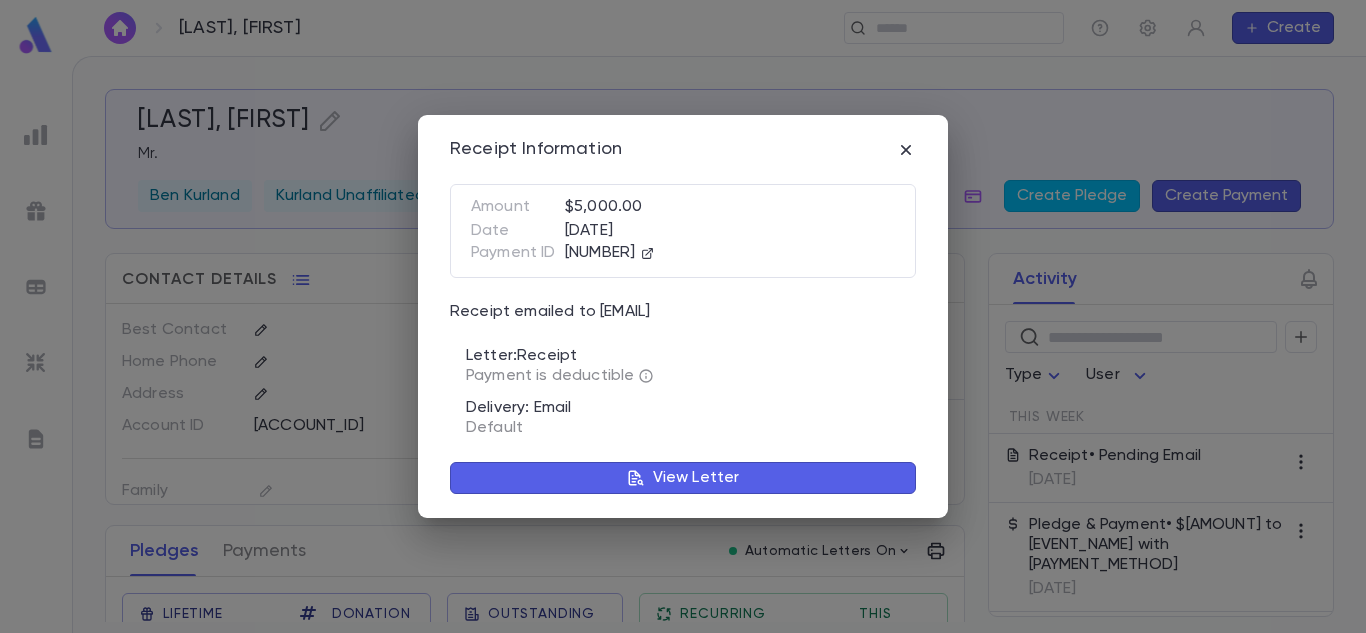 click on "View Letter" at bounding box center [696, 478] 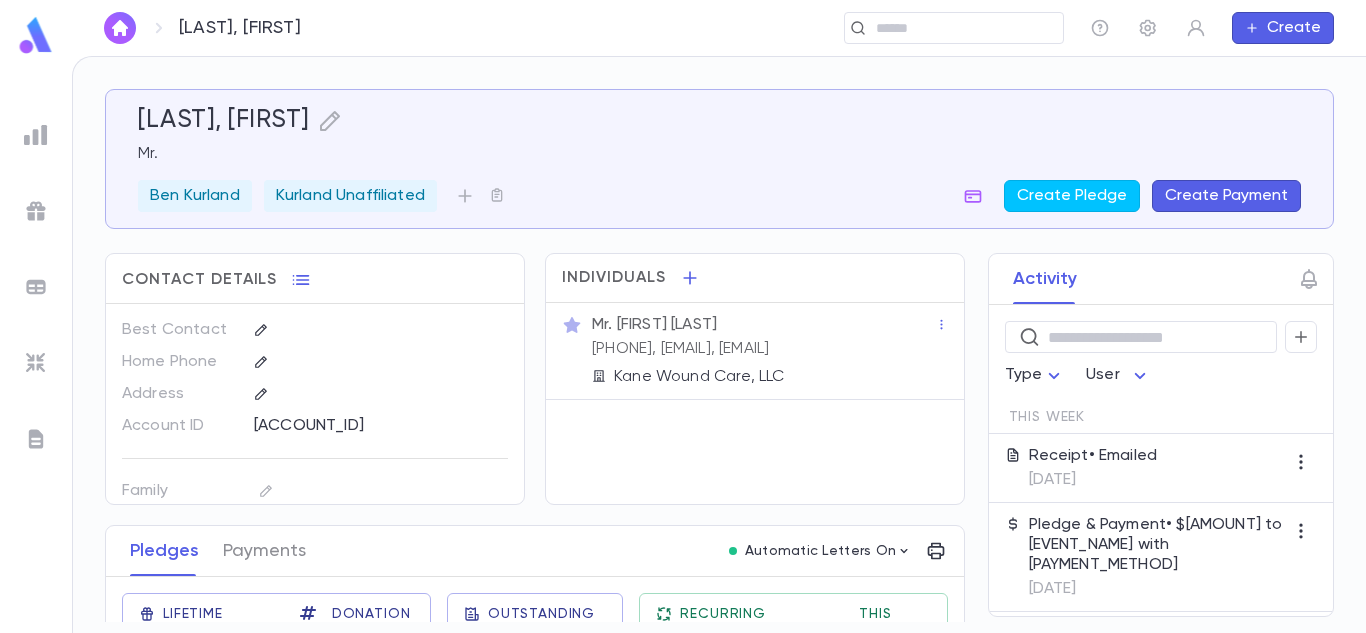 click on "Receipt  • Emailed" at bounding box center (1093, 456) 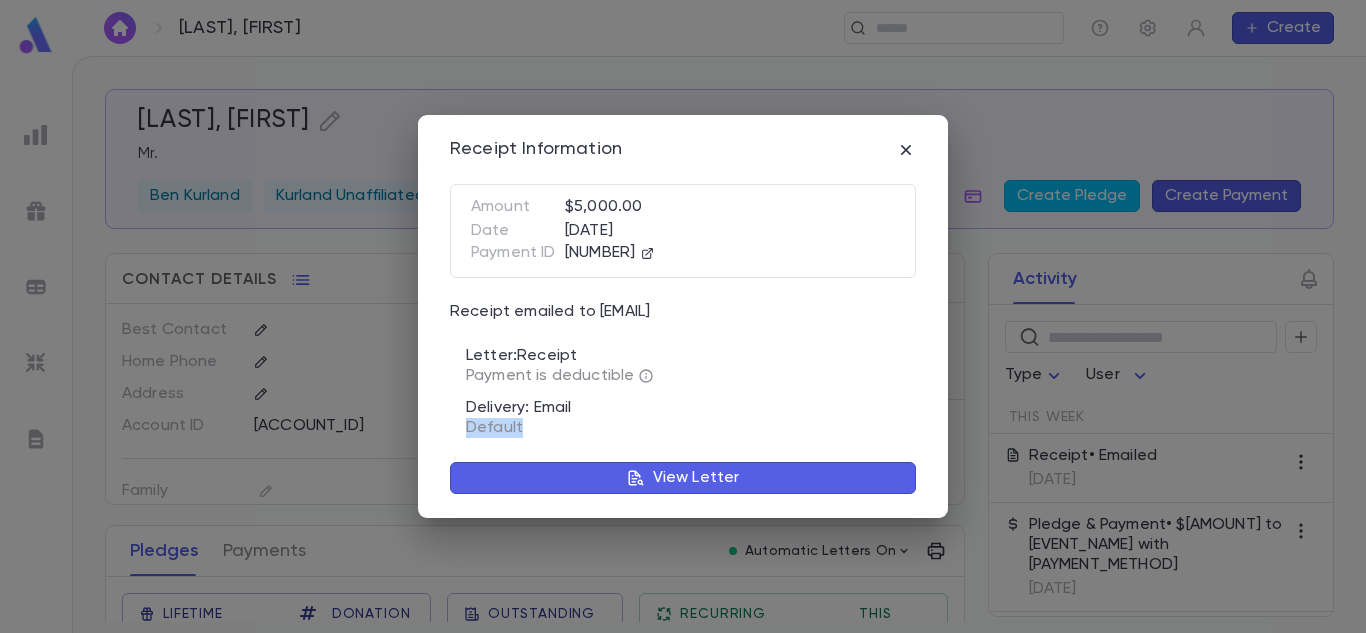 click on "Receipt Information Amount $[AMOUNT] Date [DATE] Payment ID [PAYMENT_ID] Receipt  emailed to [EMAIL]   Letter:  Receipt Payment is deductible Delivery:   Email Default View Letter" at bounding box center [683, 316] 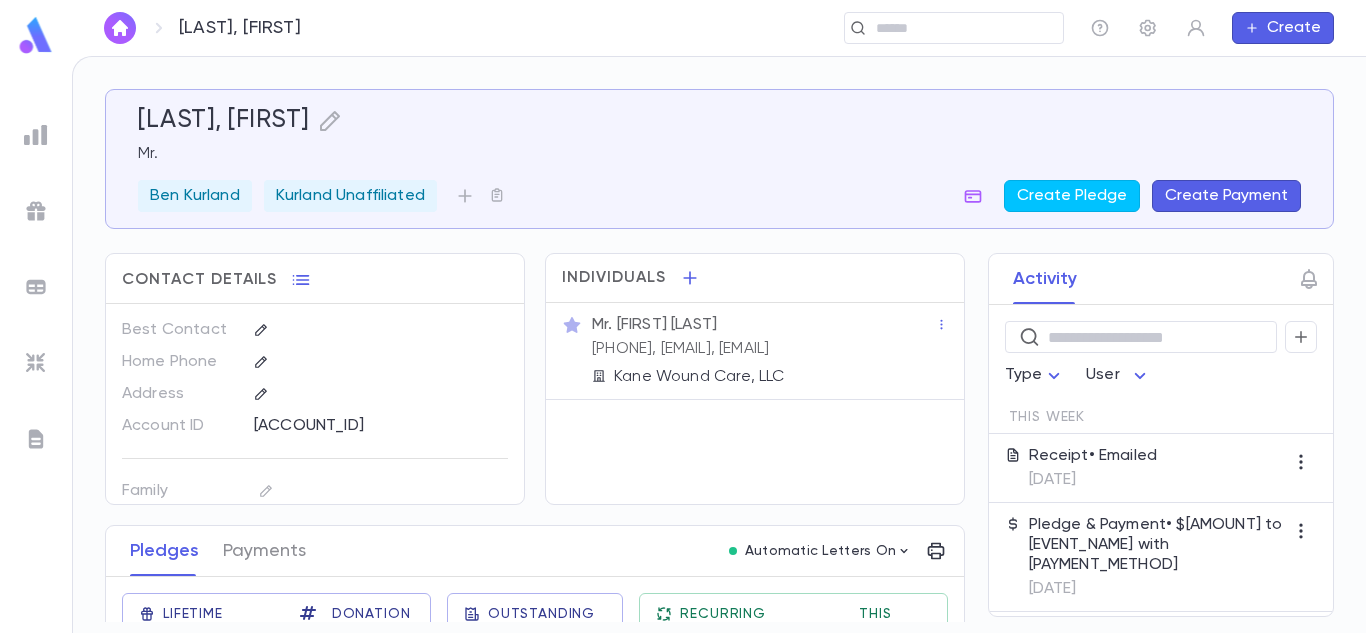 click on "Receipt  • Emailed" at bounding box center [1093, 456] 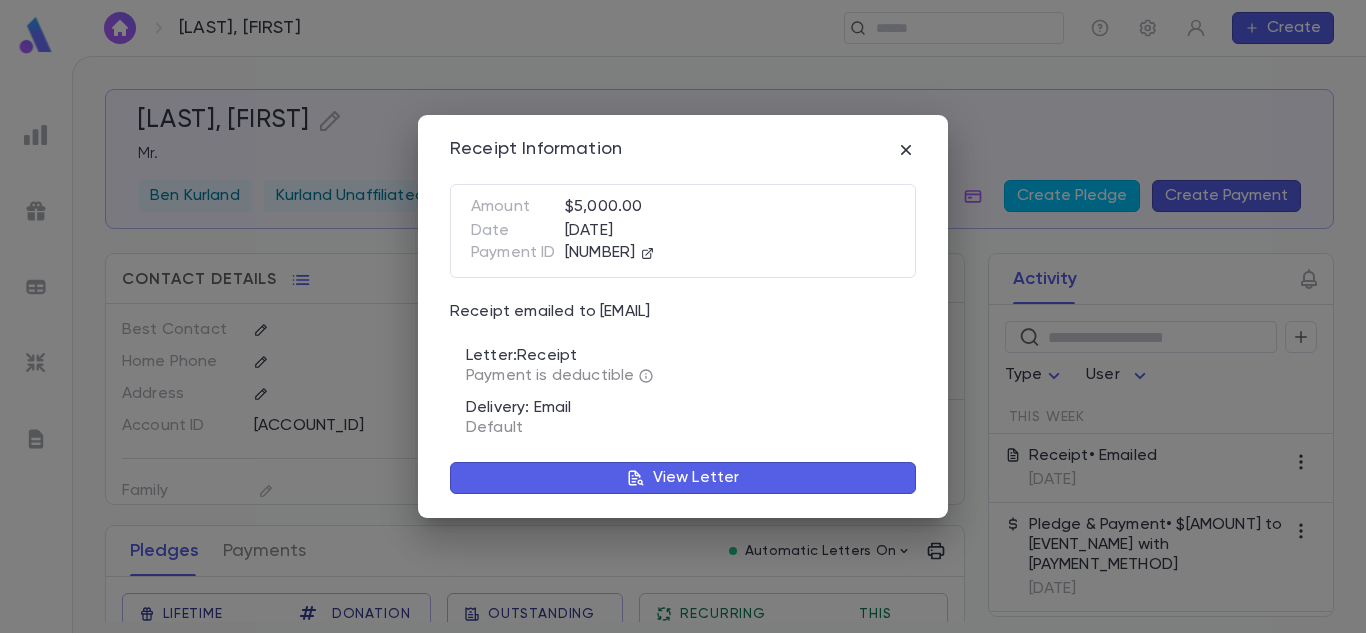 click on "View Letter" at bounding box center [683, 478] 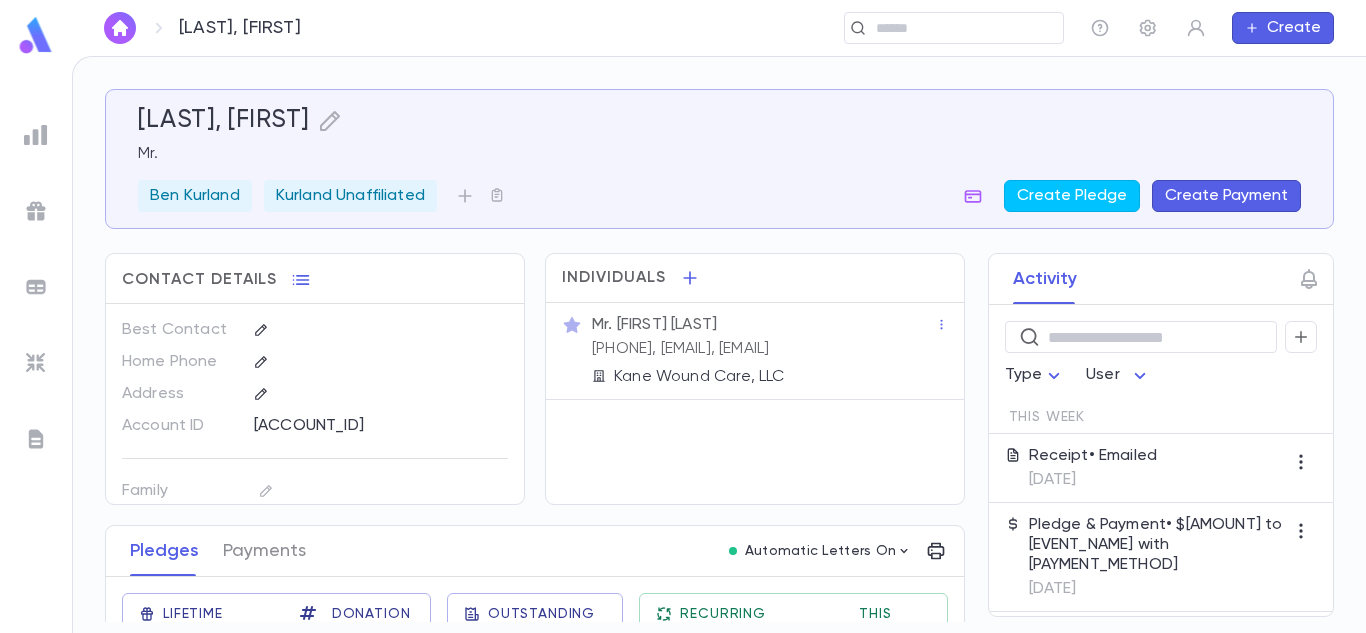click on "[LAST], [FIRST] Create" at bounding box center (719, 28) 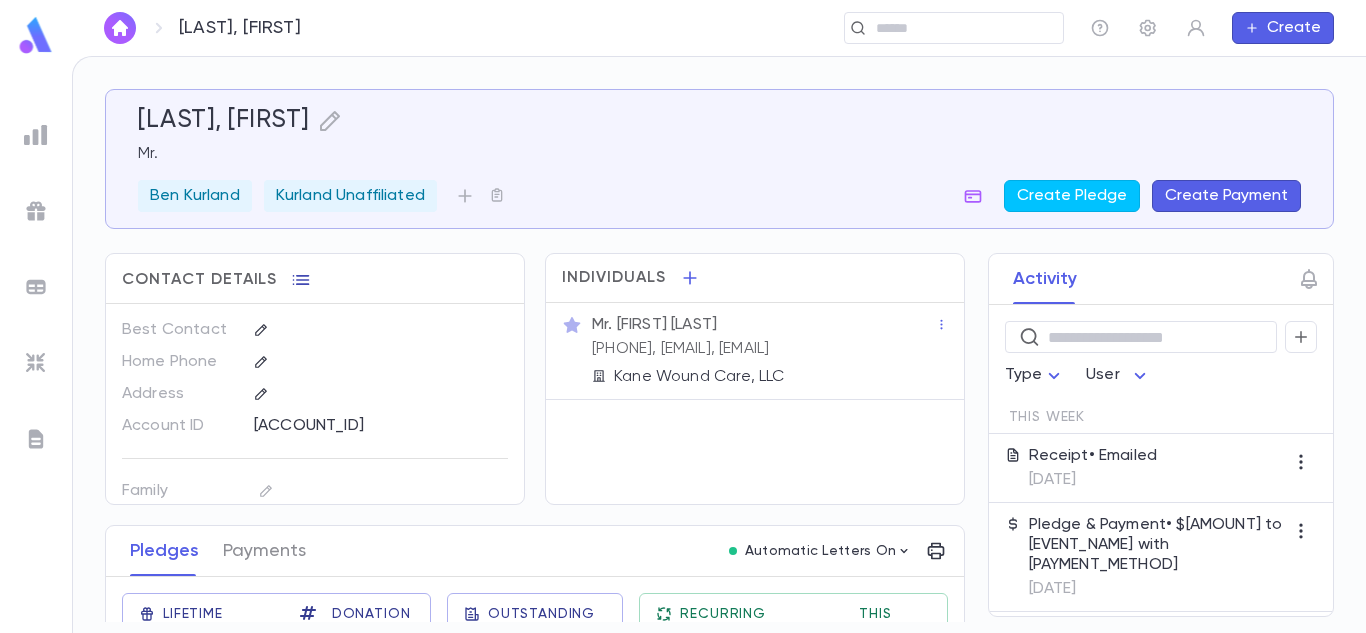 click 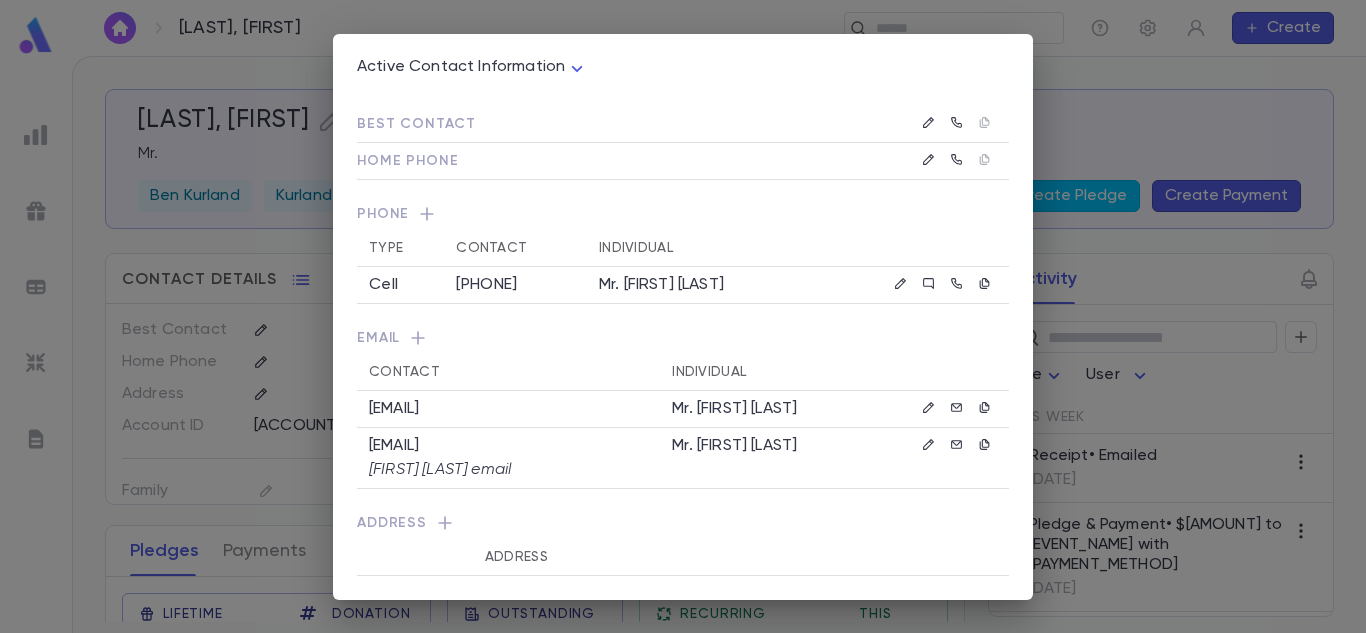 click 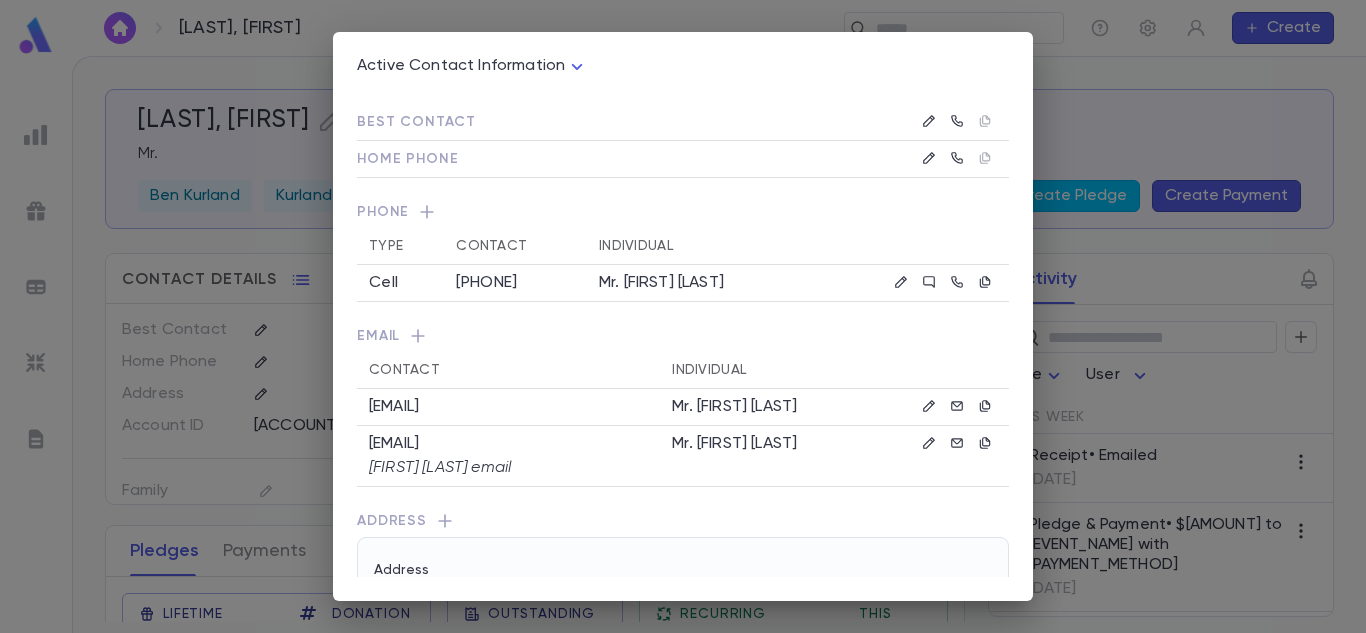 type 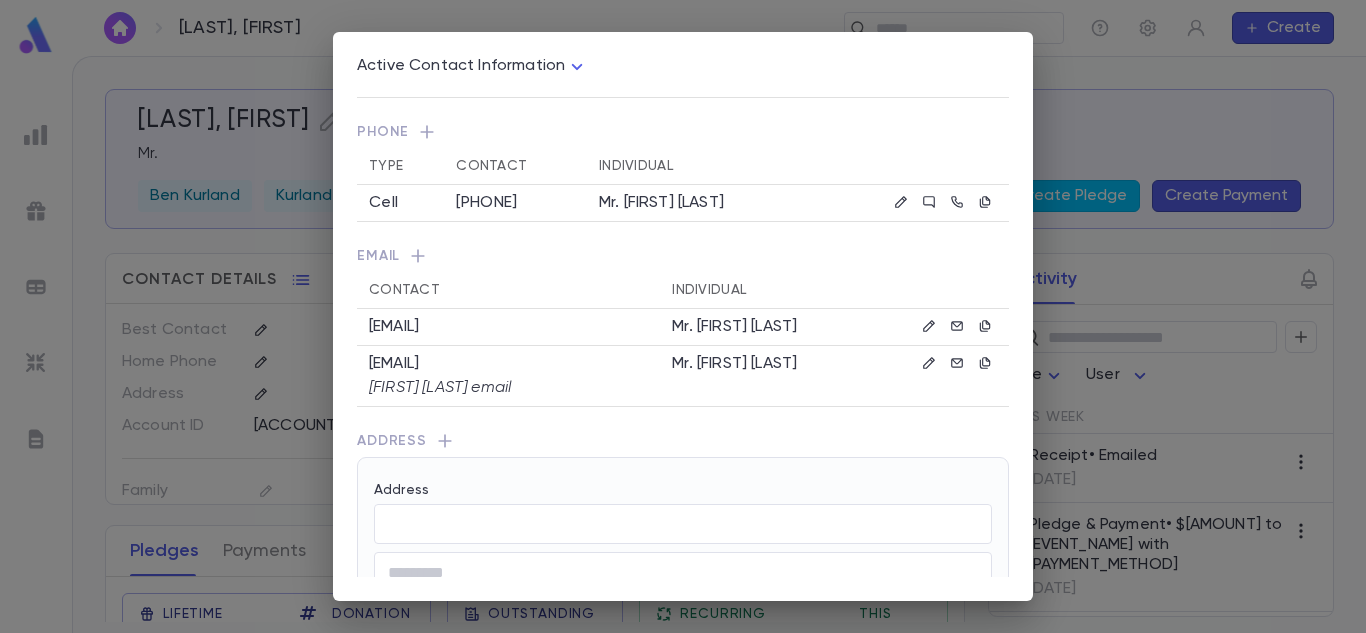 scroll, scrollTop: 200, scrollLeft: 0, axis: vertical 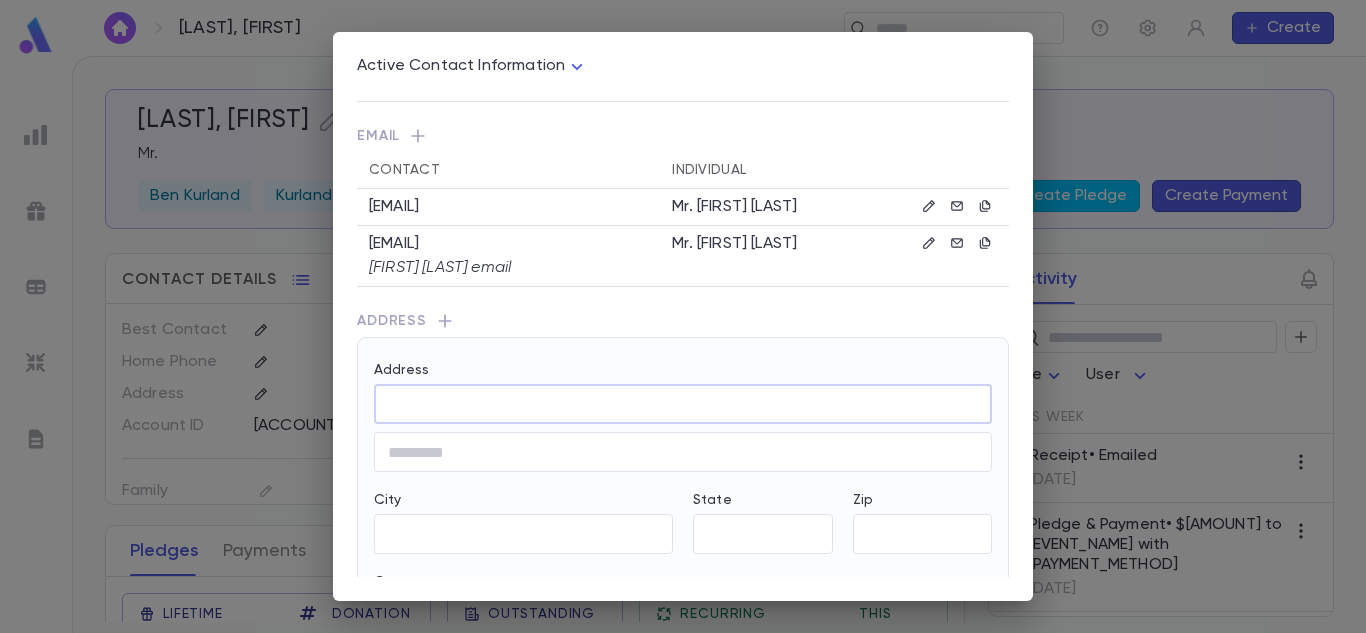 click on "Address" at bounding box center [683, 404] 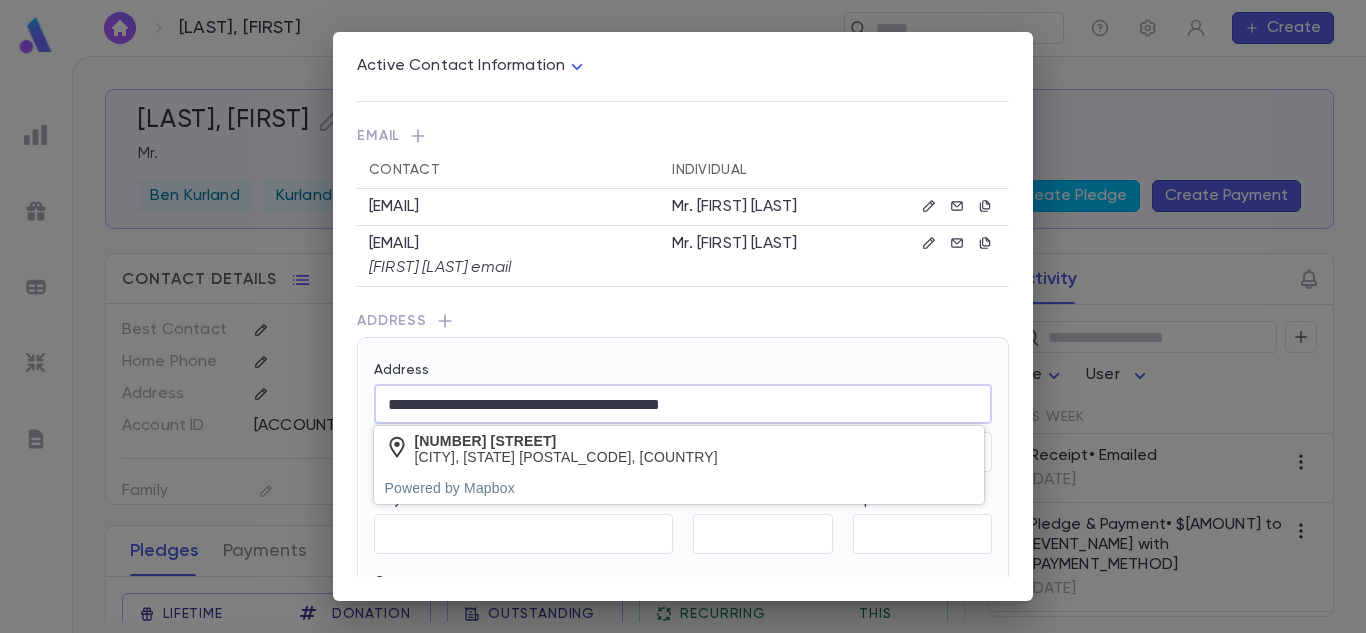 click on "**********" at bounding box center (683, 404) 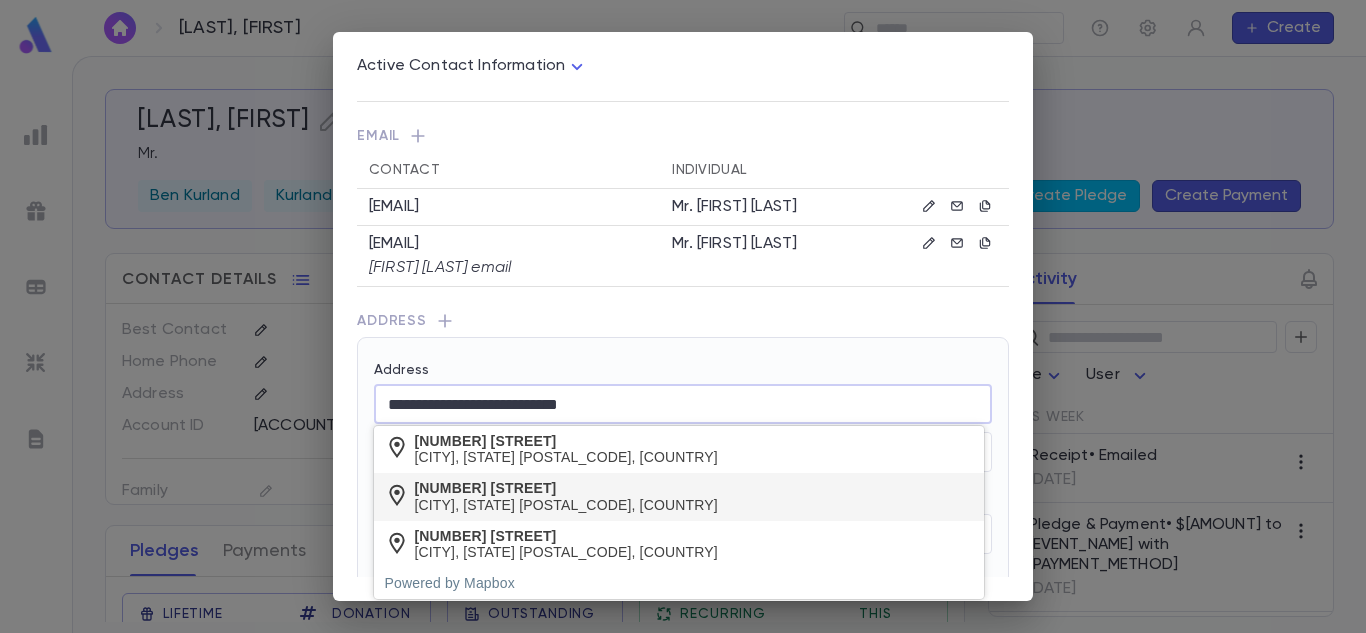 type on "**********" 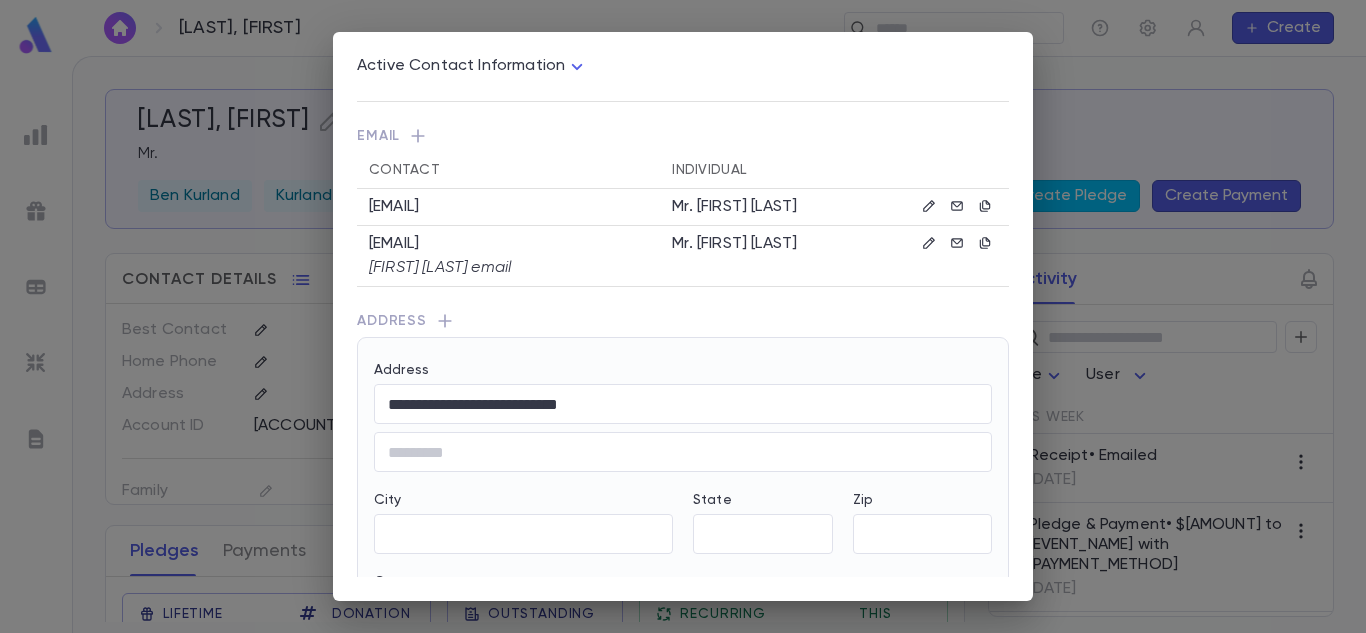 click on "Address" at bounding box center (683, 324) 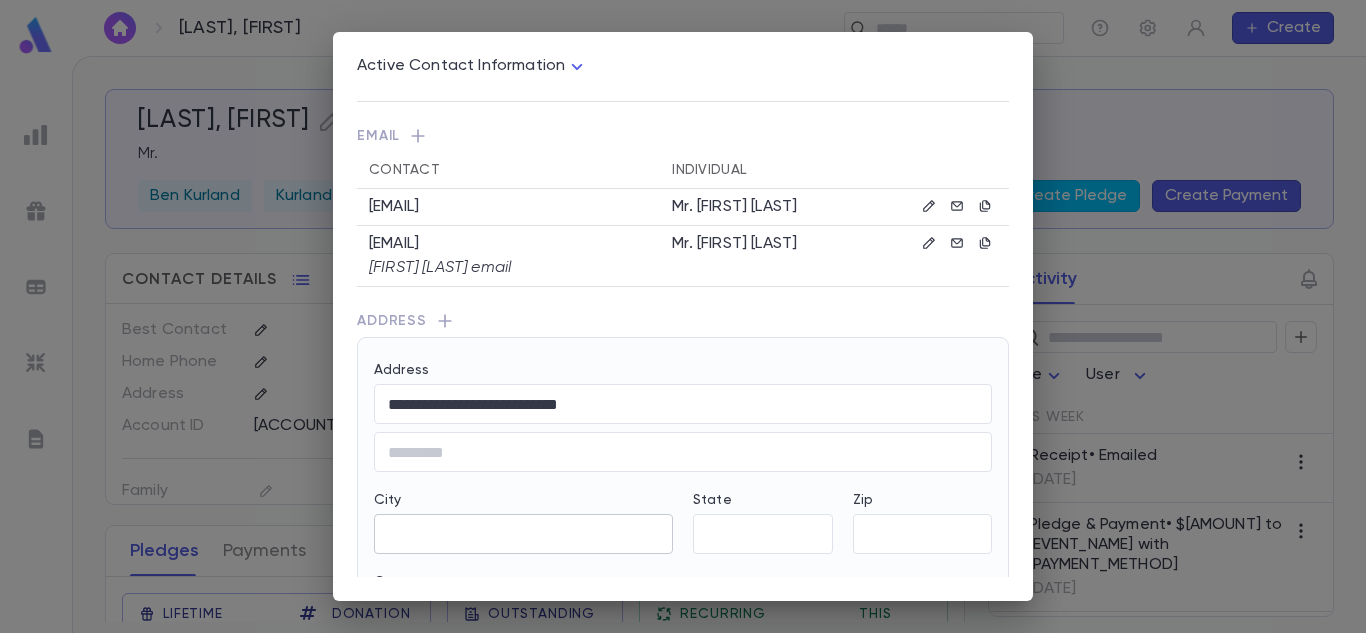 click on "​" at bounding box center [523, 534] 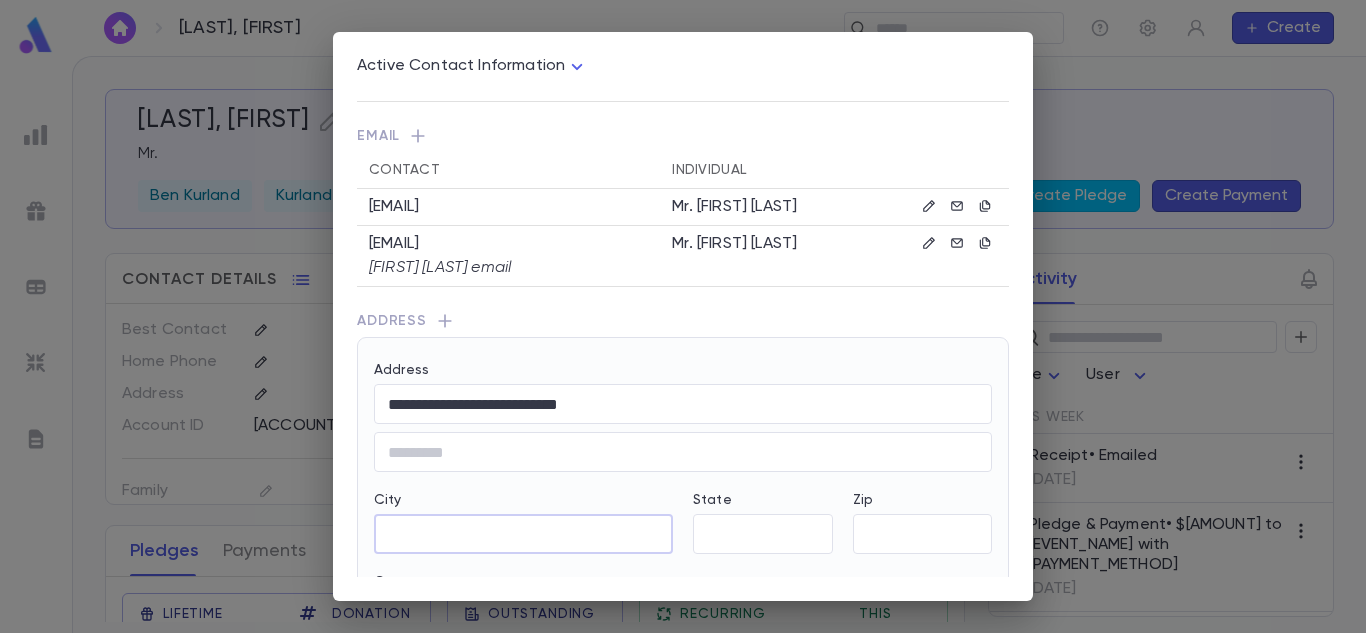 paste on "**********" 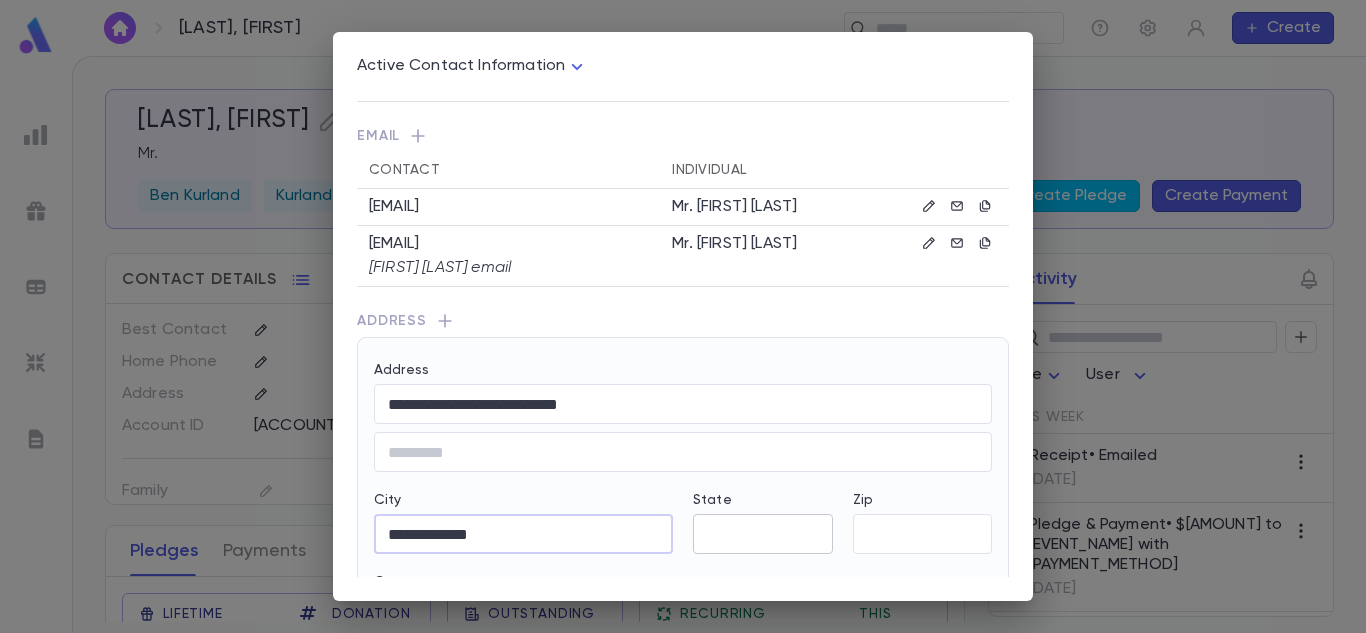 type on "**********" 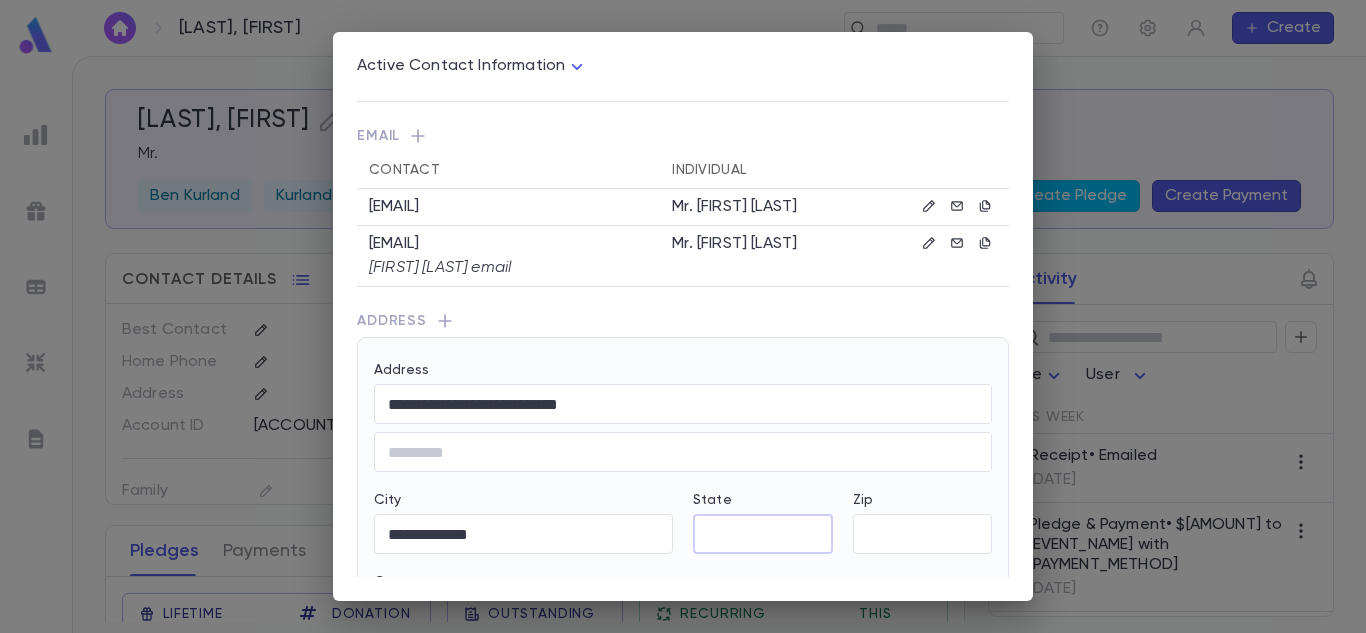 click on "State" at bounding box center [763, 534] 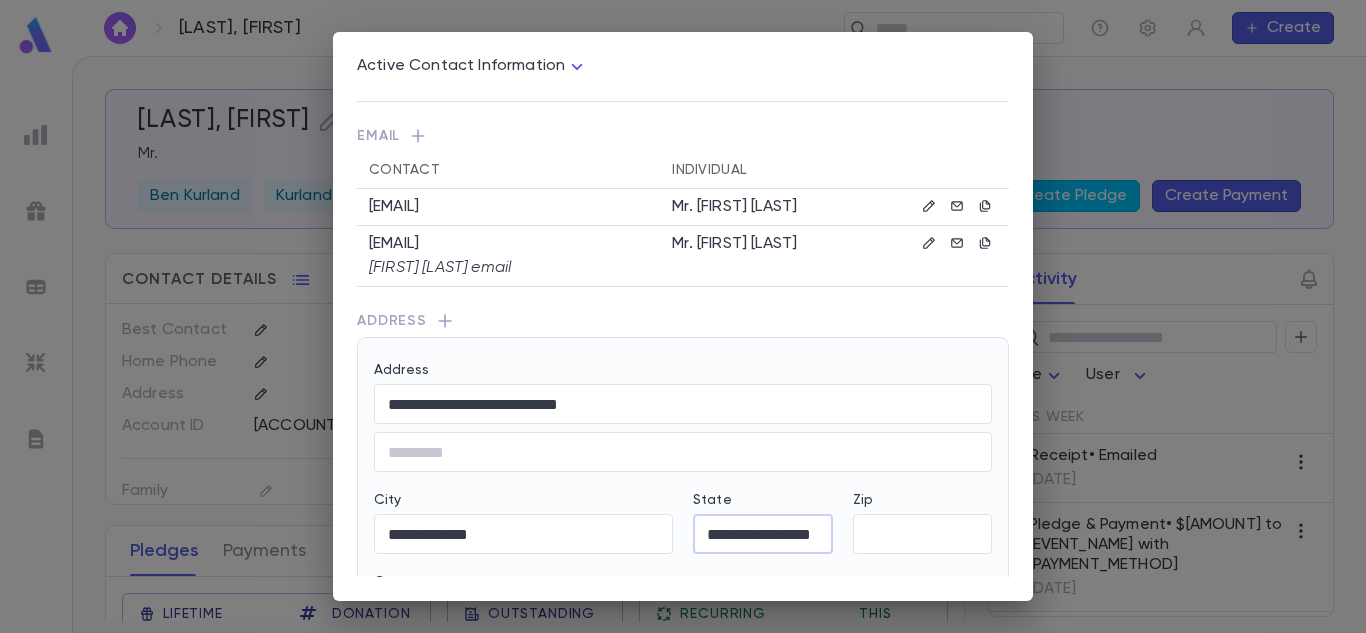 scroll, scrollTop: 0, scrollLeft: 12, axis: horizontal 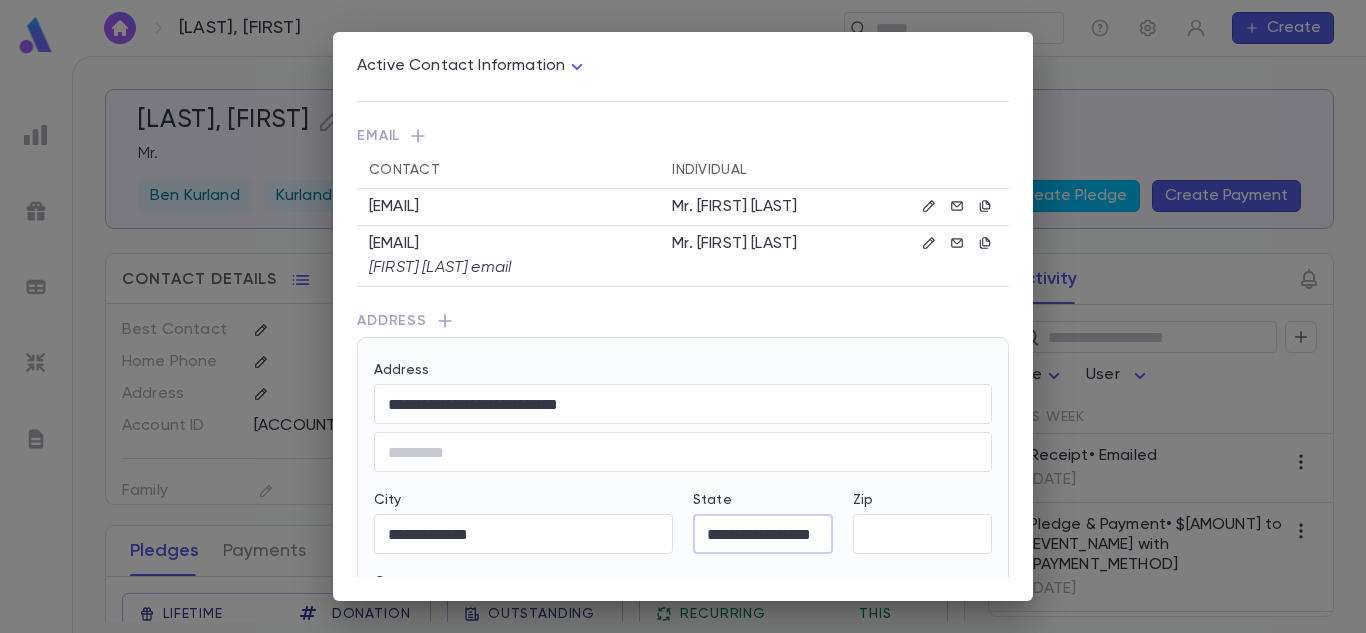 click on "**********" at bounding box center [762, 534] 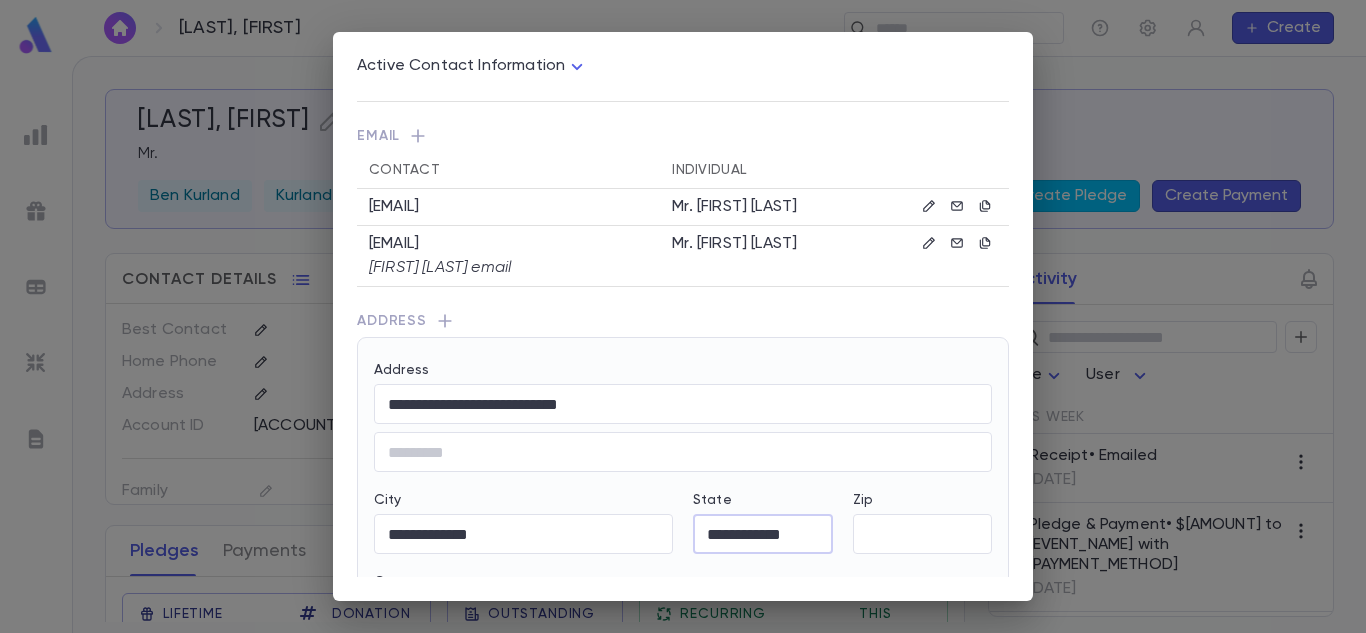 scroll, scrollTop: 0, scrollLeft: 0, axis: both 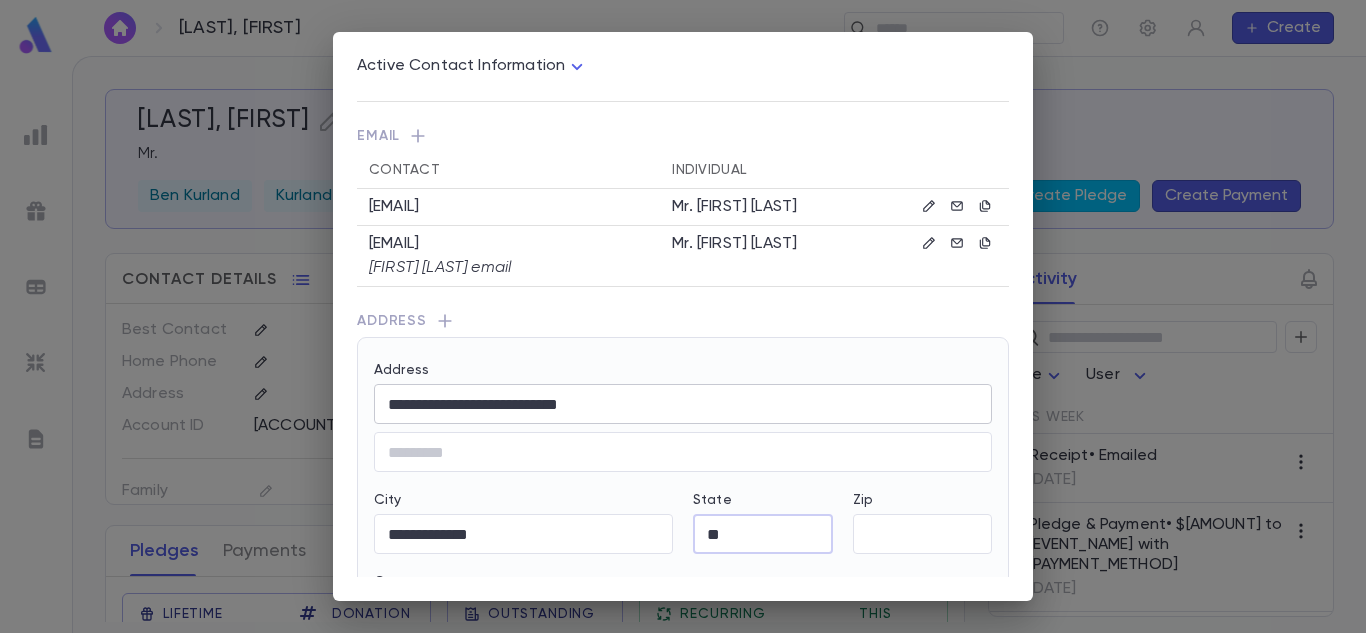 type on "**" 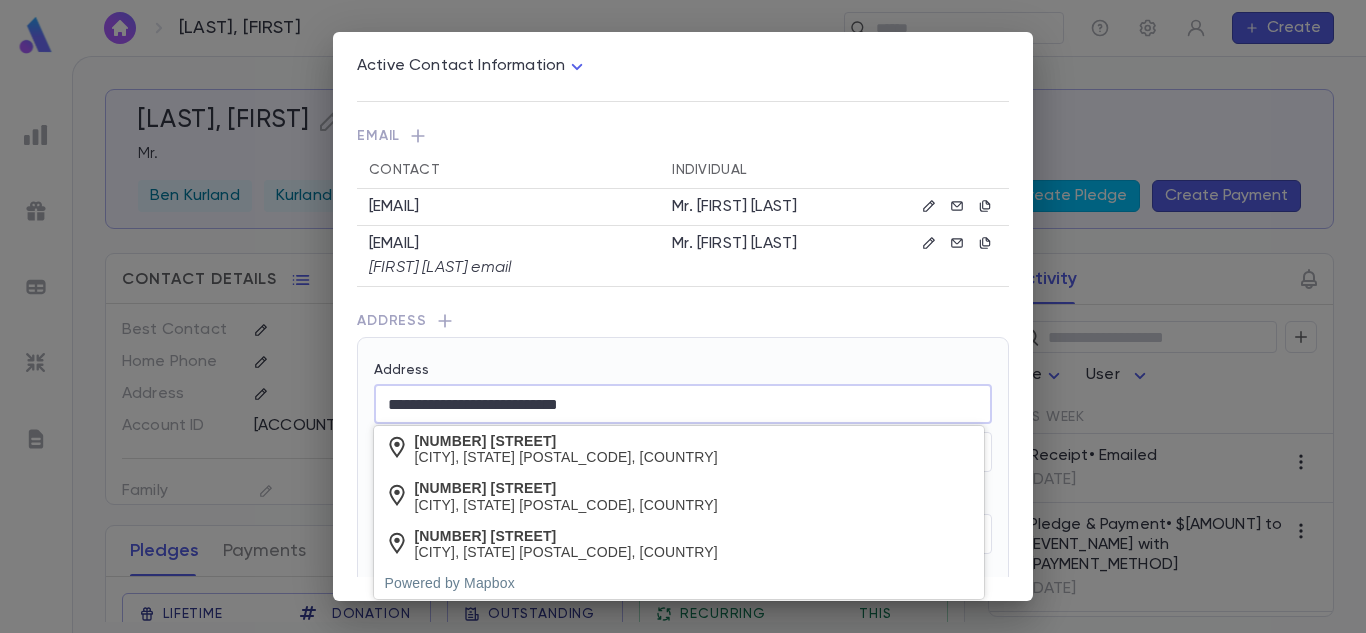drag, startPoint x: 611, startPoint y: 403, endPoint x: 559, endPoint y: 402, distance: 52.009613 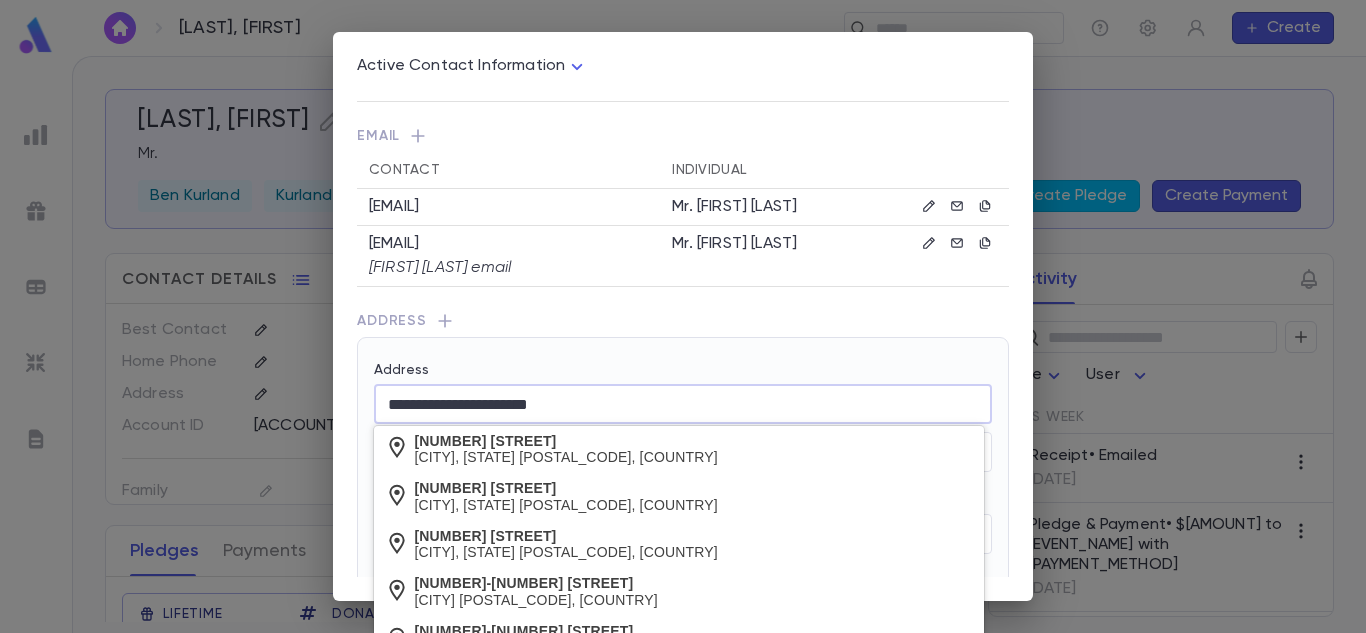 type on "**********" 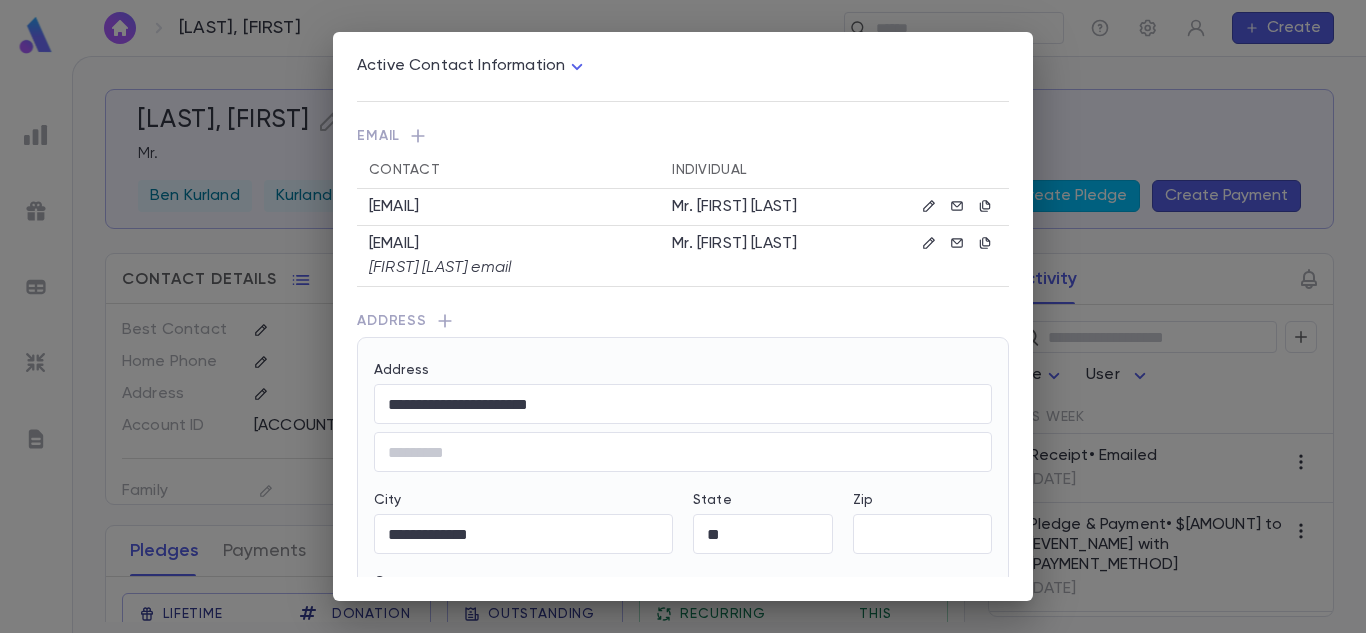 click at bounding box center (937, 243) 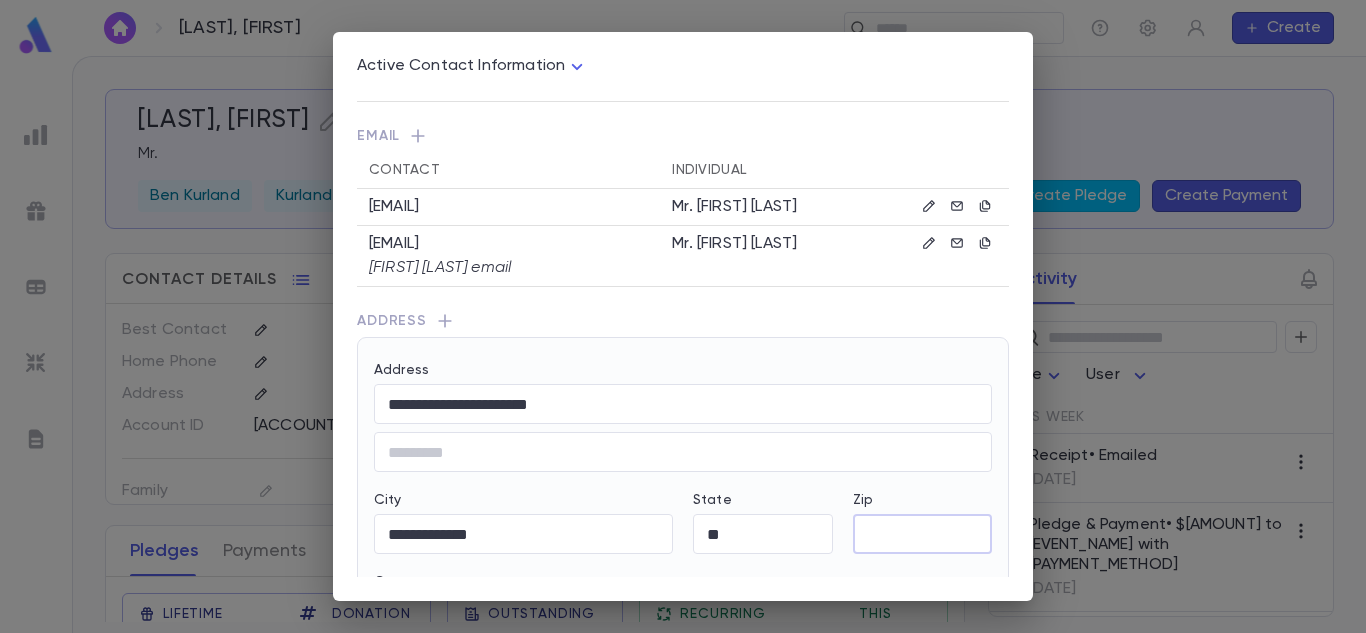 click on "Zip" at bounding box center (923, 534) 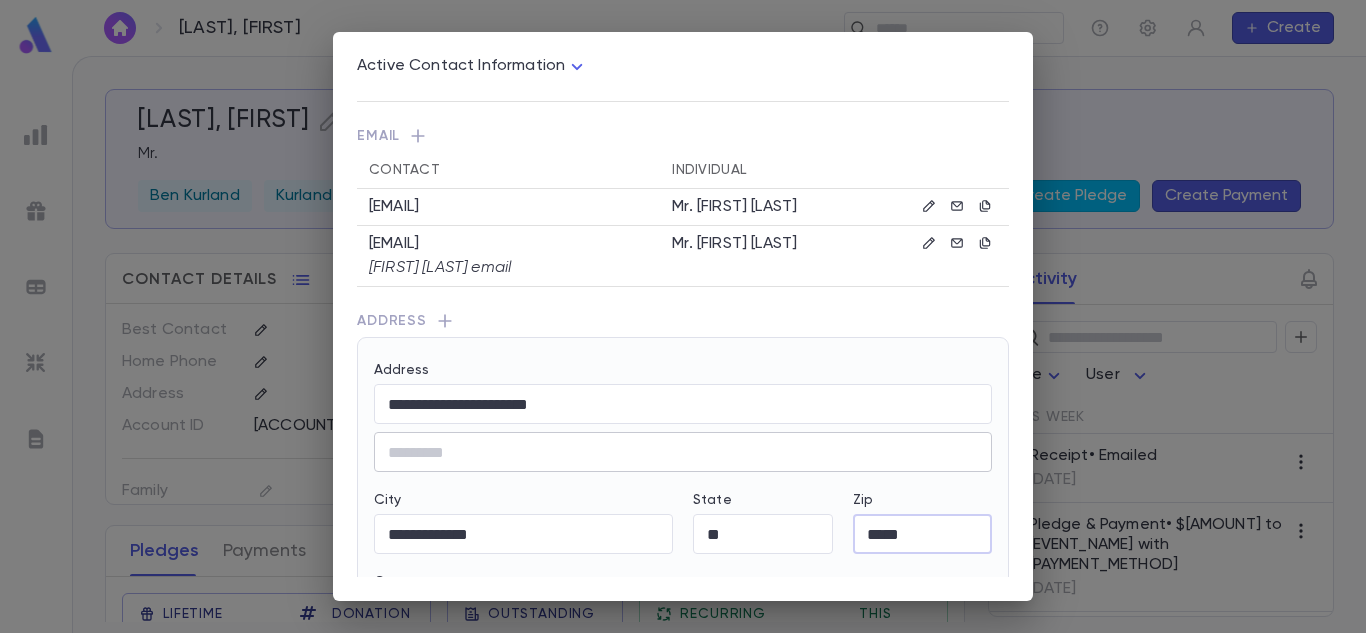 type on "*****" 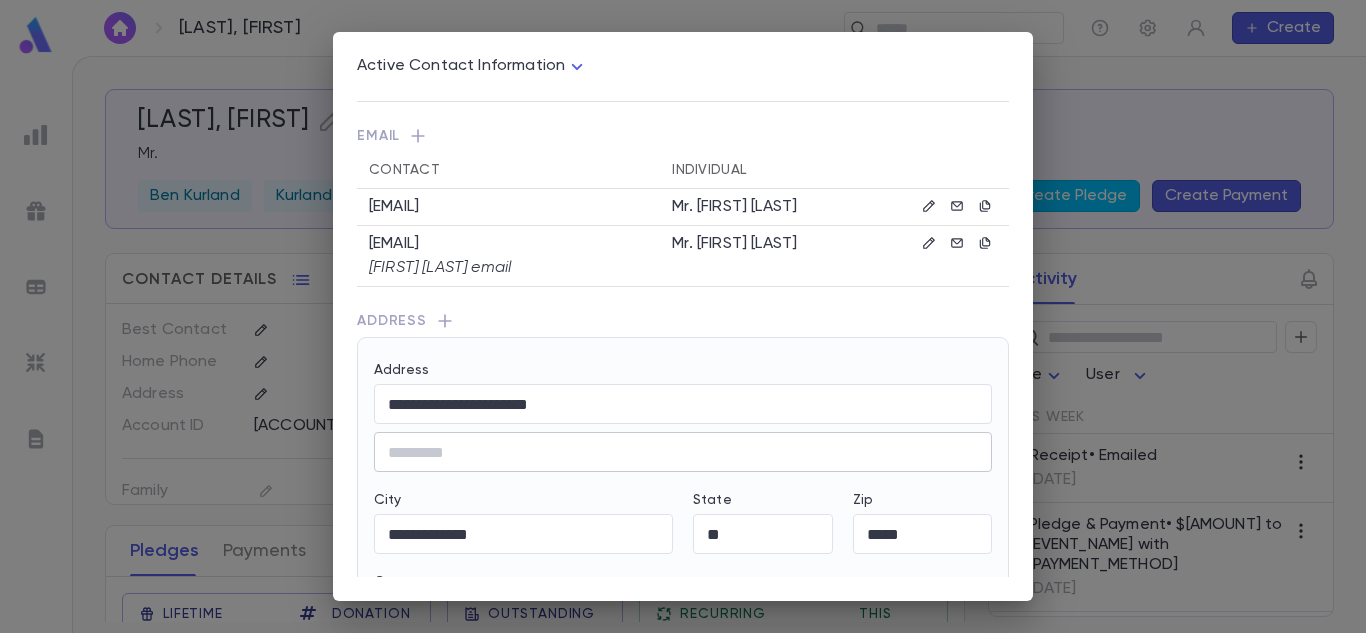 click on "​" at bounding box center (683, 452) 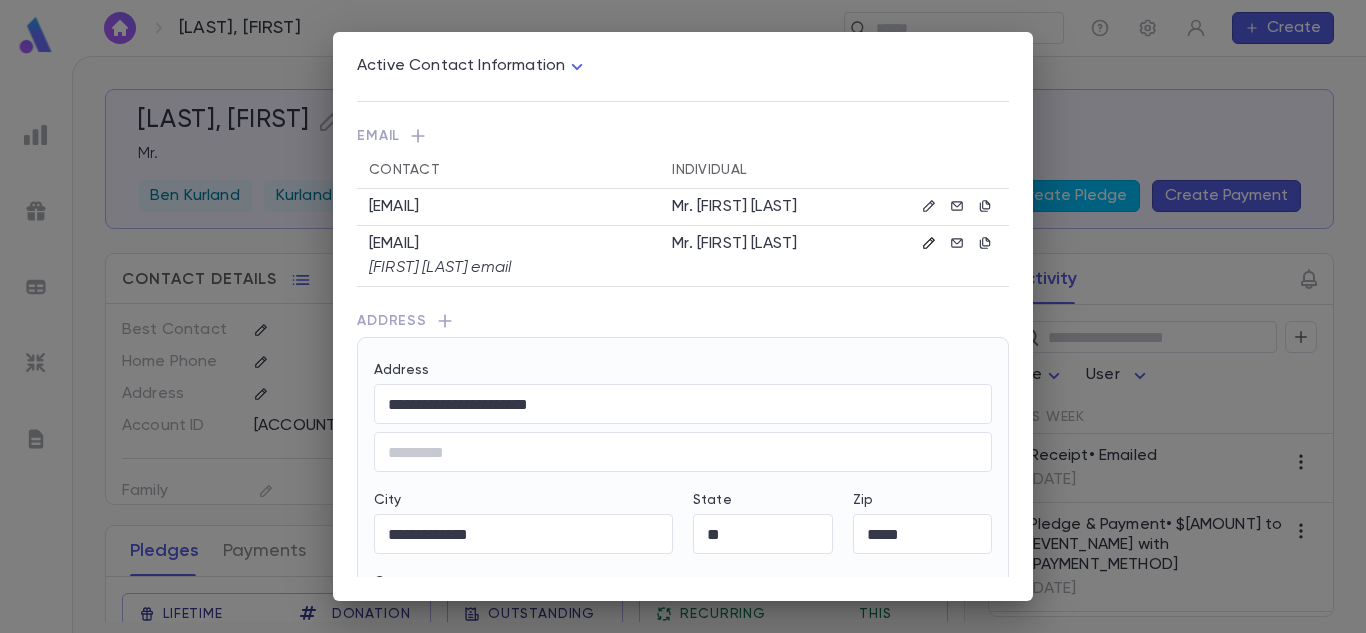 click 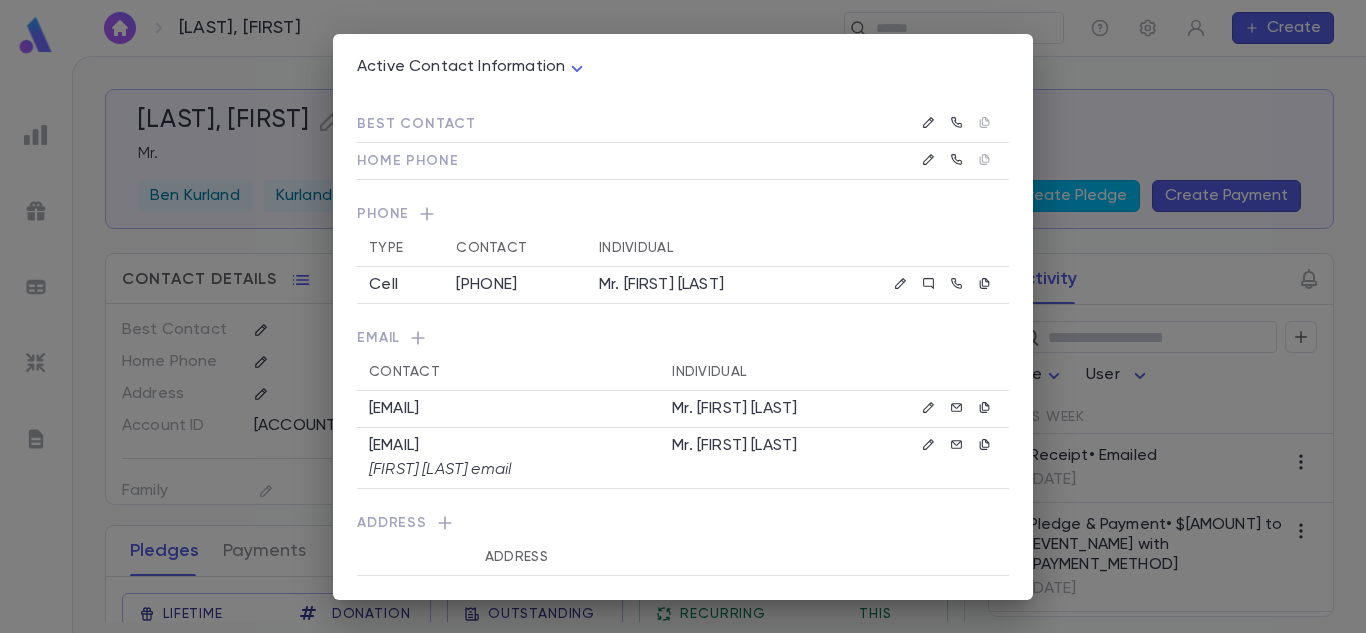 click on "Email" at bounding box center [683, 341] 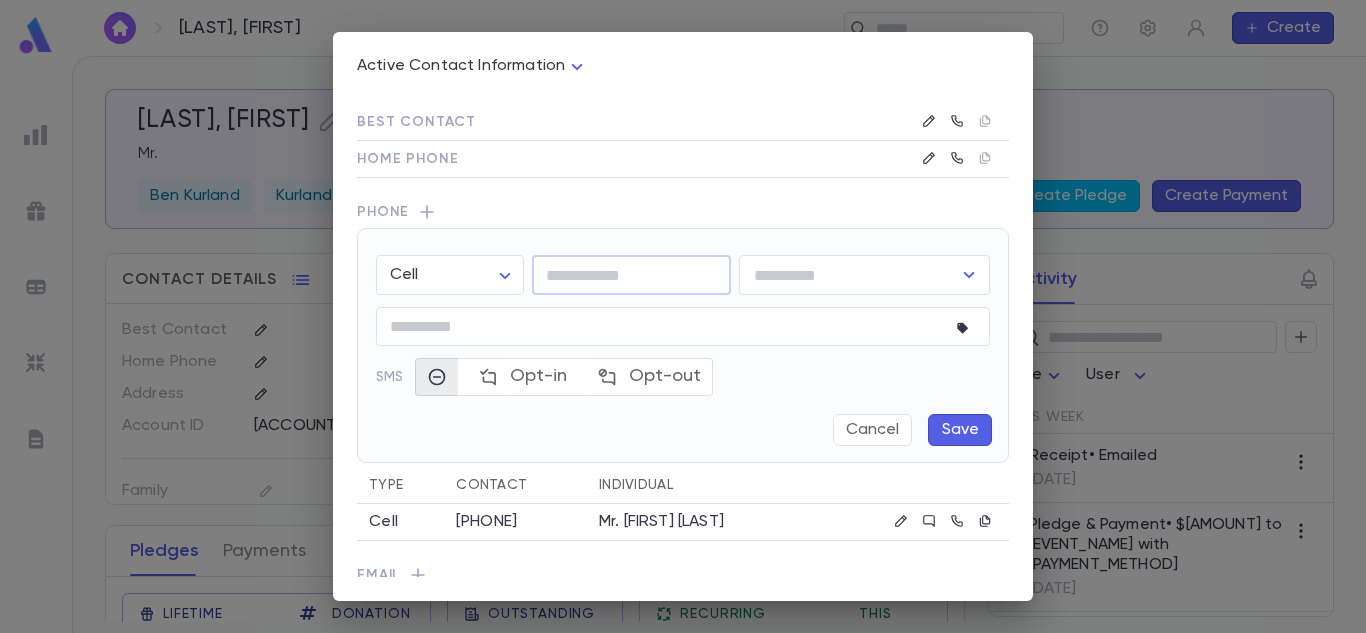 click at bounding box center (631, 275) 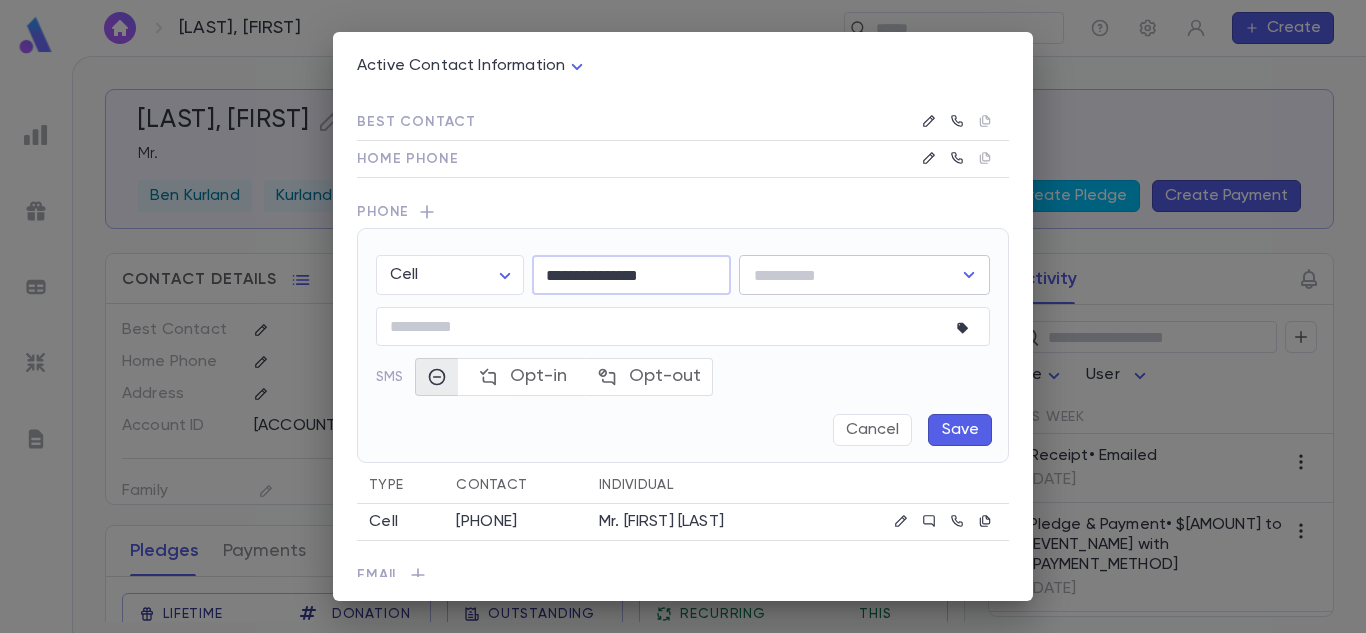 type on "**********" 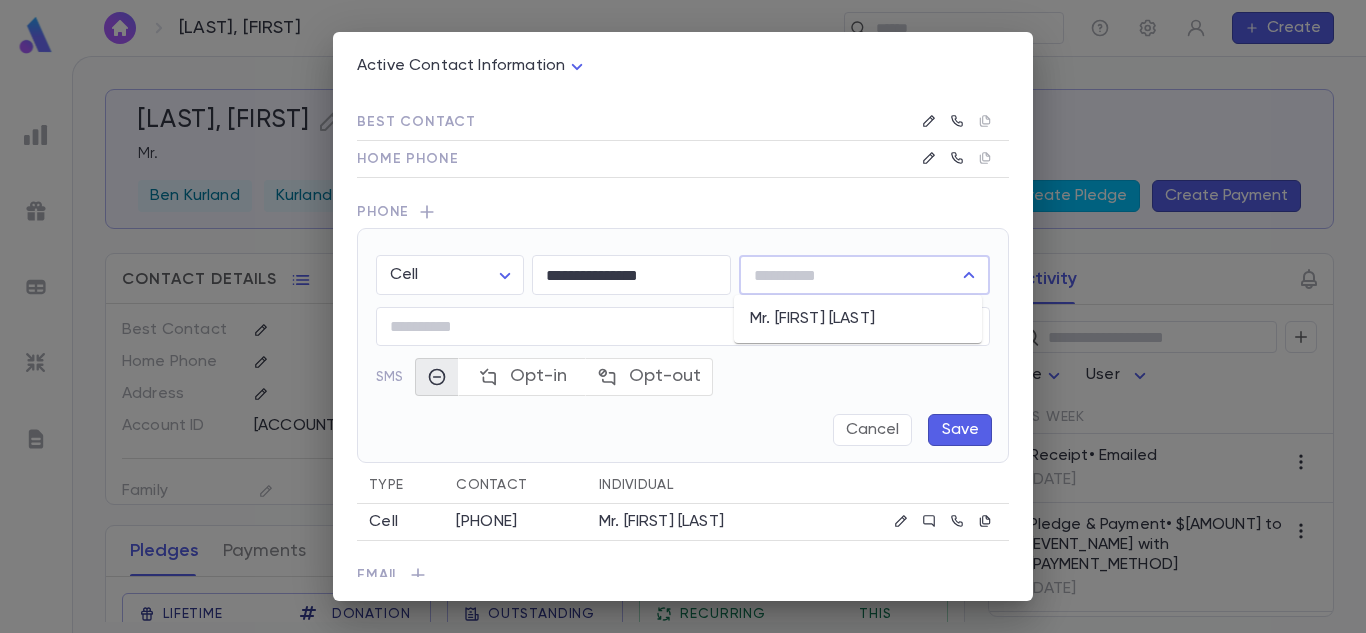click at bounding box center [849, 275] 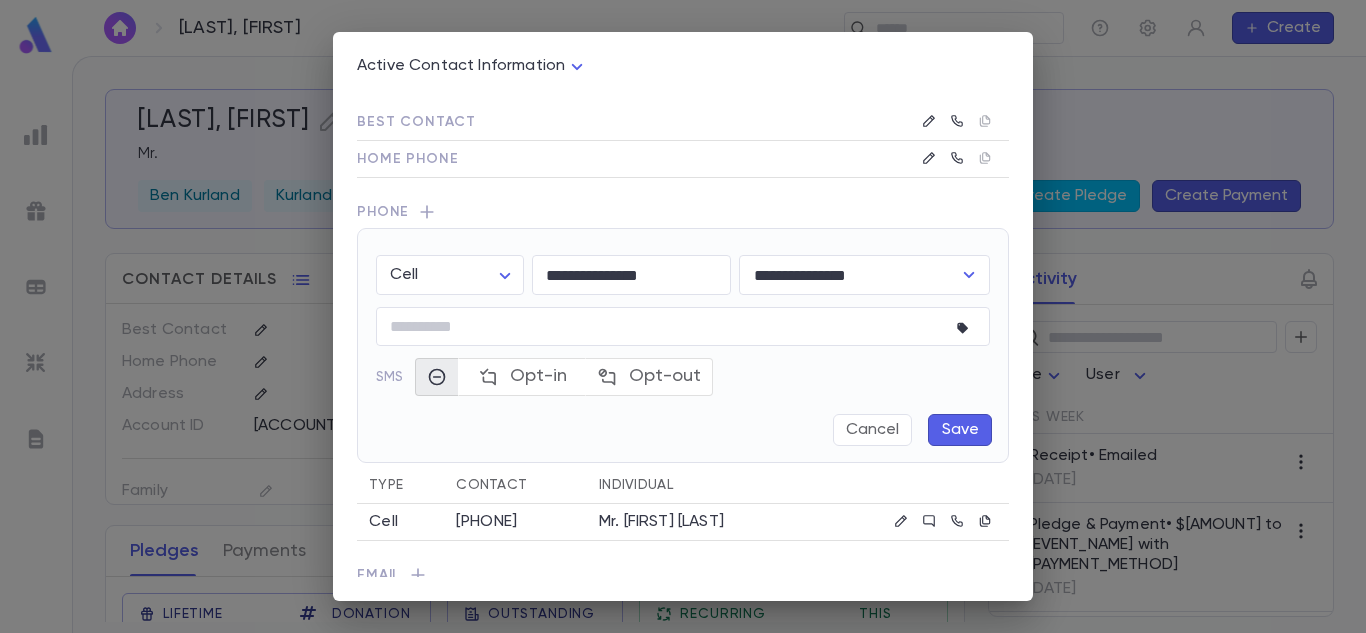click on "Save" at bounding box center [960, 430] 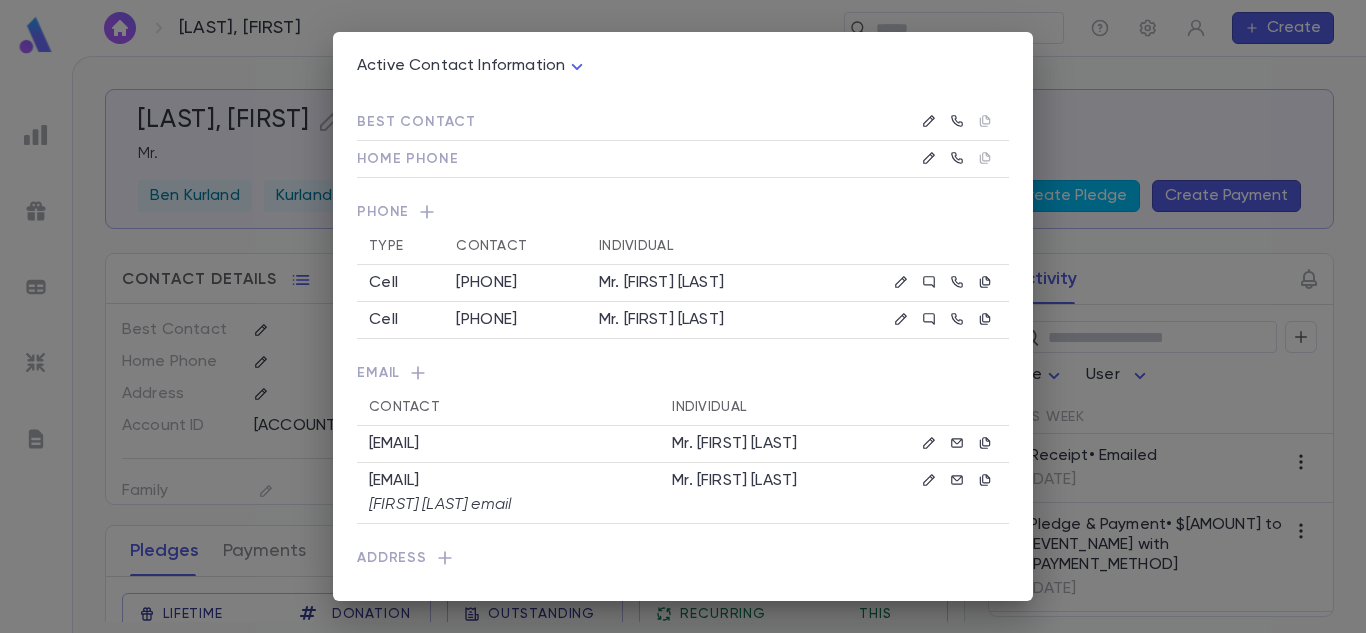 click on "Active Contact Information **** Best Contact Home Phone Phone Type Contact Individual Cell [PHONE] Mr. [FIRST] [LAST] Cell [PHONE] Mr. [FIRST] [LAST] Email Contact Individual [EMAIL] Mr. [FIRST] [LAST] [EMAIL] [FIRST] [LAST] email Mr. [FIRST] [LAST] Address Address" at bounding box center (683, 316) 